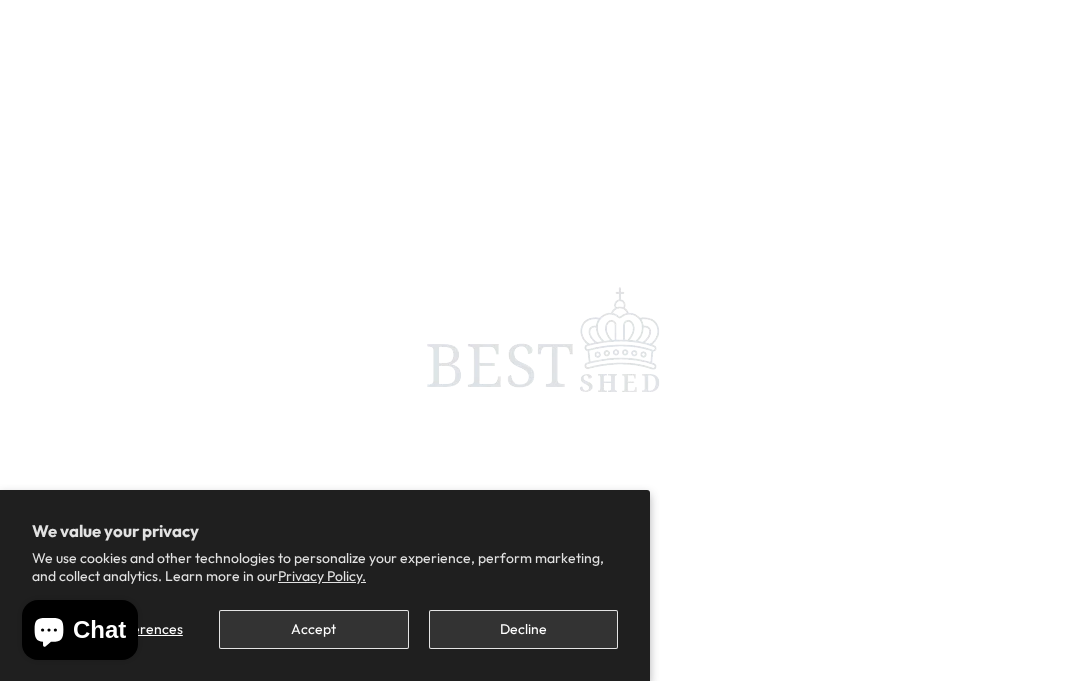 scroll, scrollTop: 0, scrollLeft: 0, axis: both 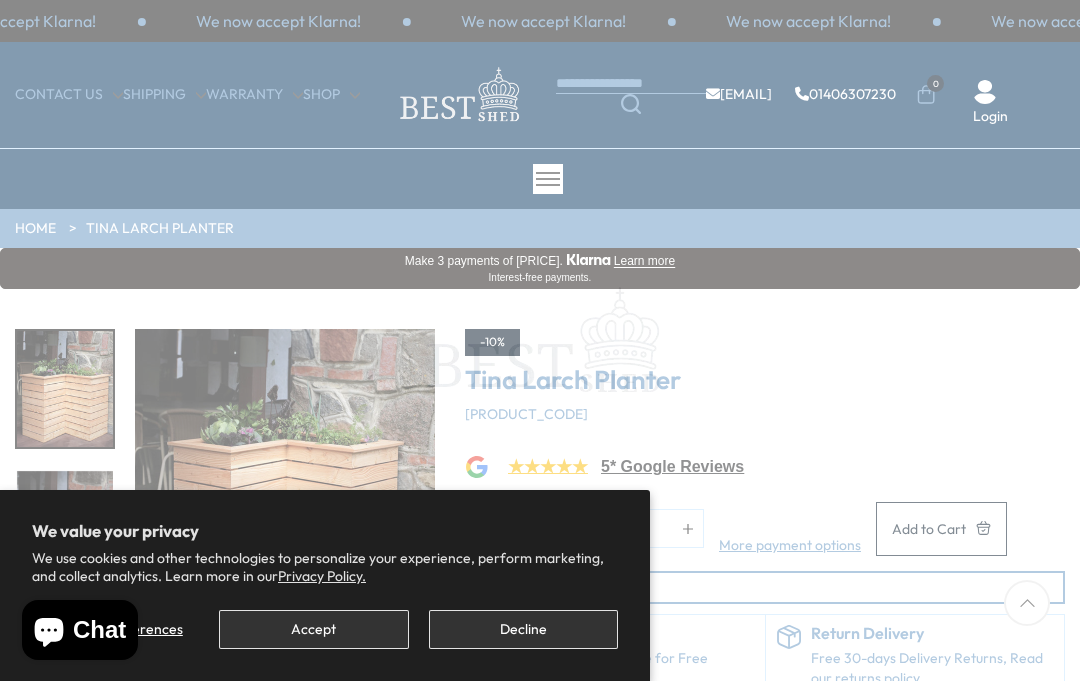 click on "Decline" at bounding box center [523, 629] 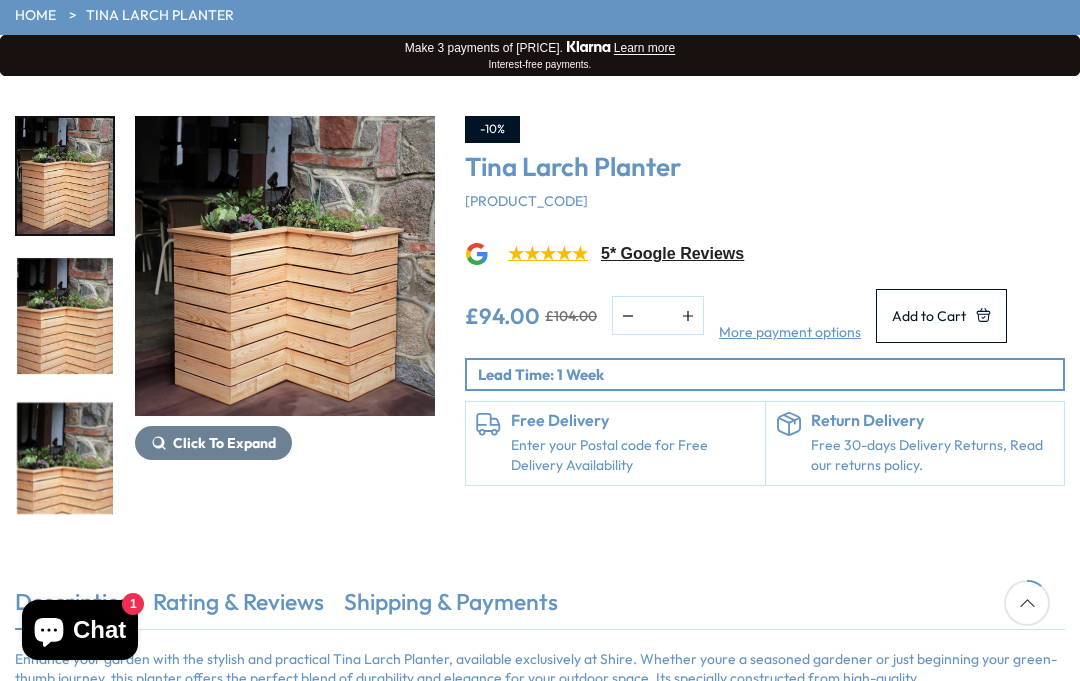 scroll, scrollTop: 205, scrollLeft: 0, axis: vertical 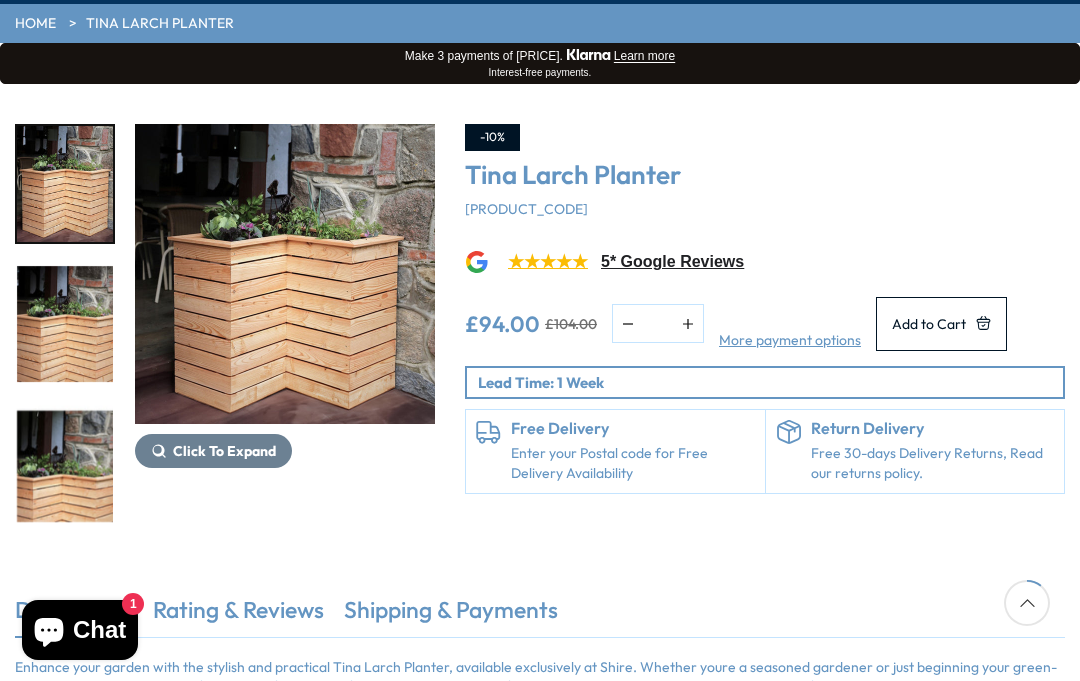 click on "Shipping & Payments" at bounding box center [451, 615] 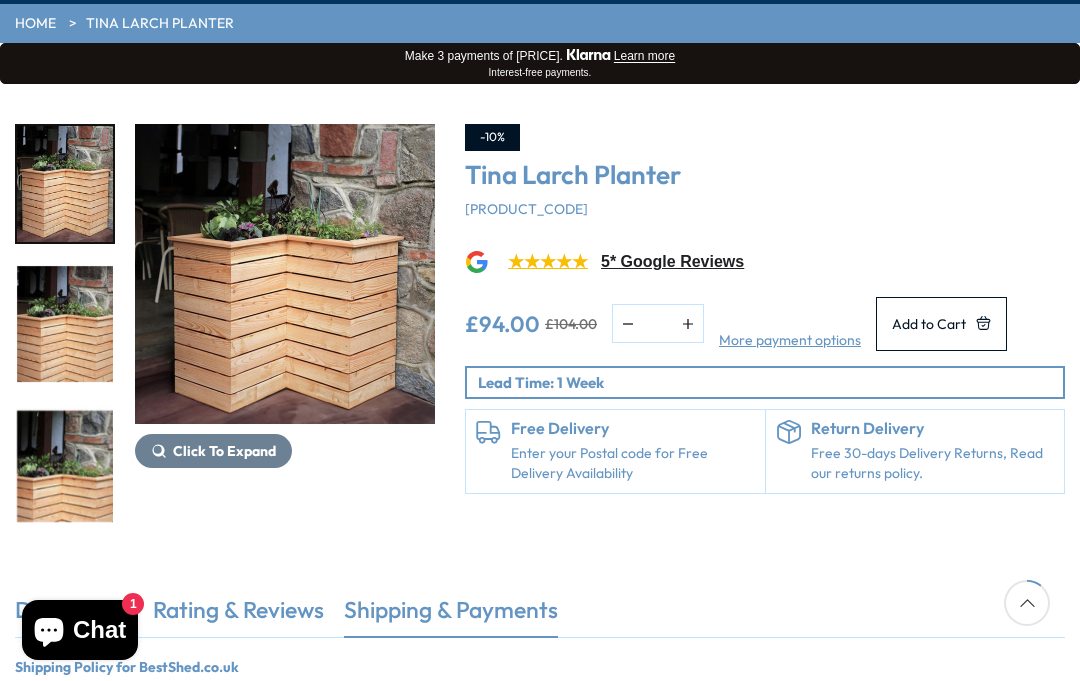 click on "Shipping & Payments" at bounding box center [451, 615] 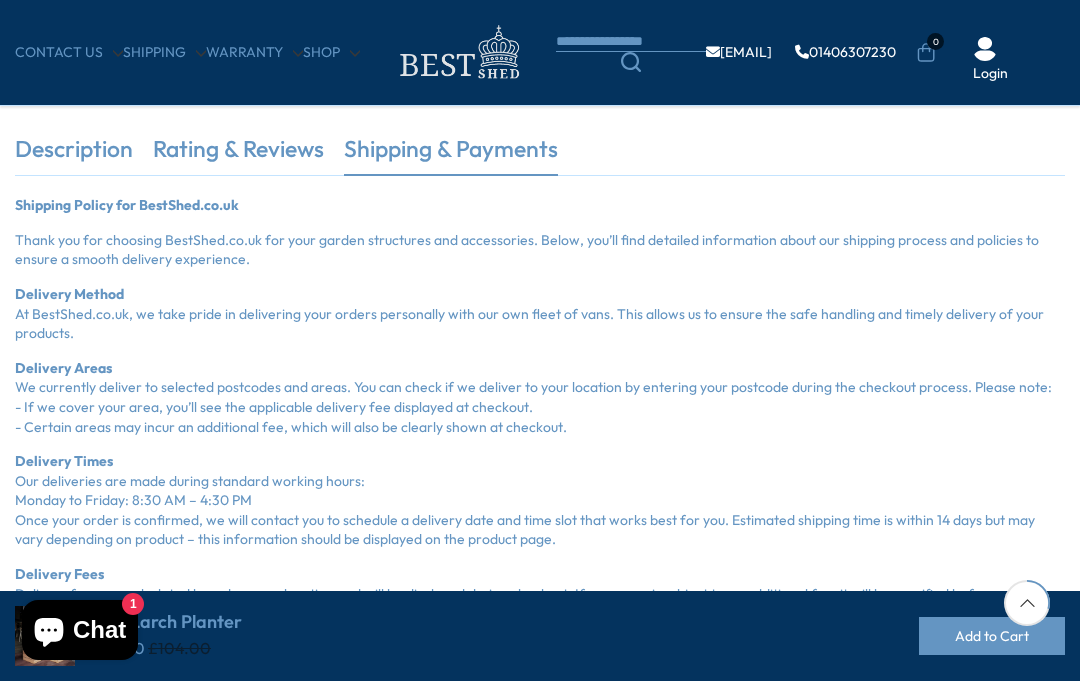 scroll, scrollTop: 561, scrollLeft: 0, axis: vertical 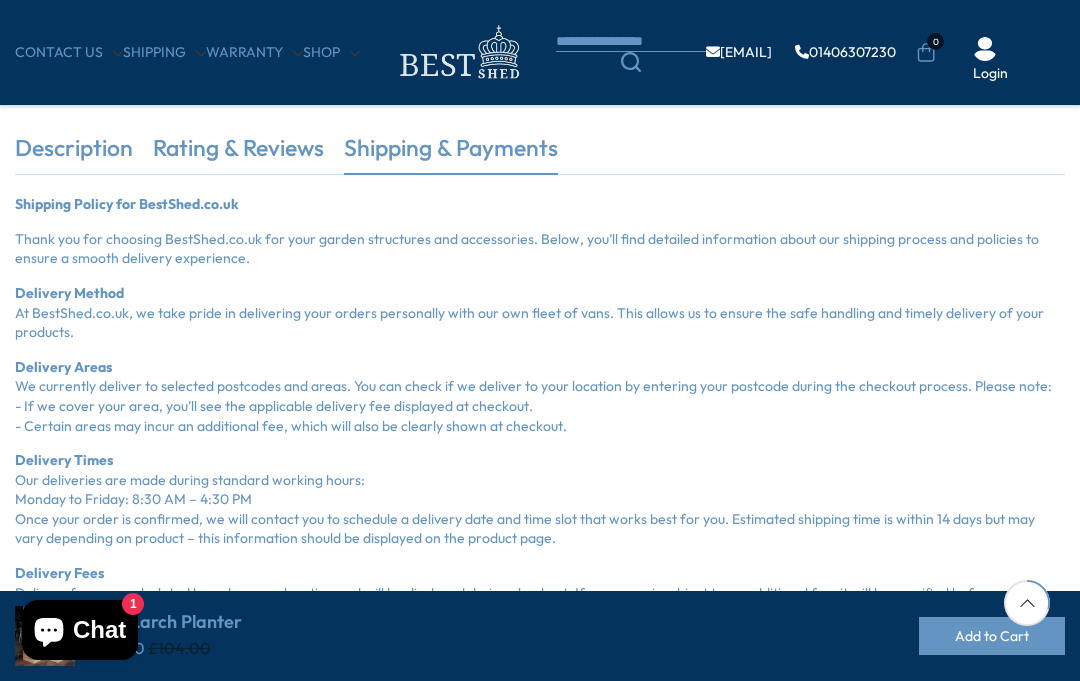 click on "Shipping Policy for BestShed.co.uk
Thank you for choosing BestShed.co.uk for your garden structures and accessories. Below, you’ll find detailed information about our shipping process and policies to ensure a smooth delivery experience.
Delivery Method
At BestShed.co.uk, we take pride in delivering your orders personally with our own fleet of vans. This allows us to ensure the safe handling and timely delivery of your products.
Delivery Areas
We currently deliver to selected postcodes and areas. You can check if we deliver to your location by entering your postcode during the checkout process. Please note:
- If we cover your area, you’ll see the applicable delivery fee displayed at checkout.
- Certain areas may incur an additional fee, which will also be clearly shown at checkout.
Delivery Times
Our deliveries are made during standard working hours:
Monday to Friday: 8:30 AM – 4:30 PM
Delivery Fees
Mainland England
✅ Free Shipping
South West England" at bounding box center [540, 750] 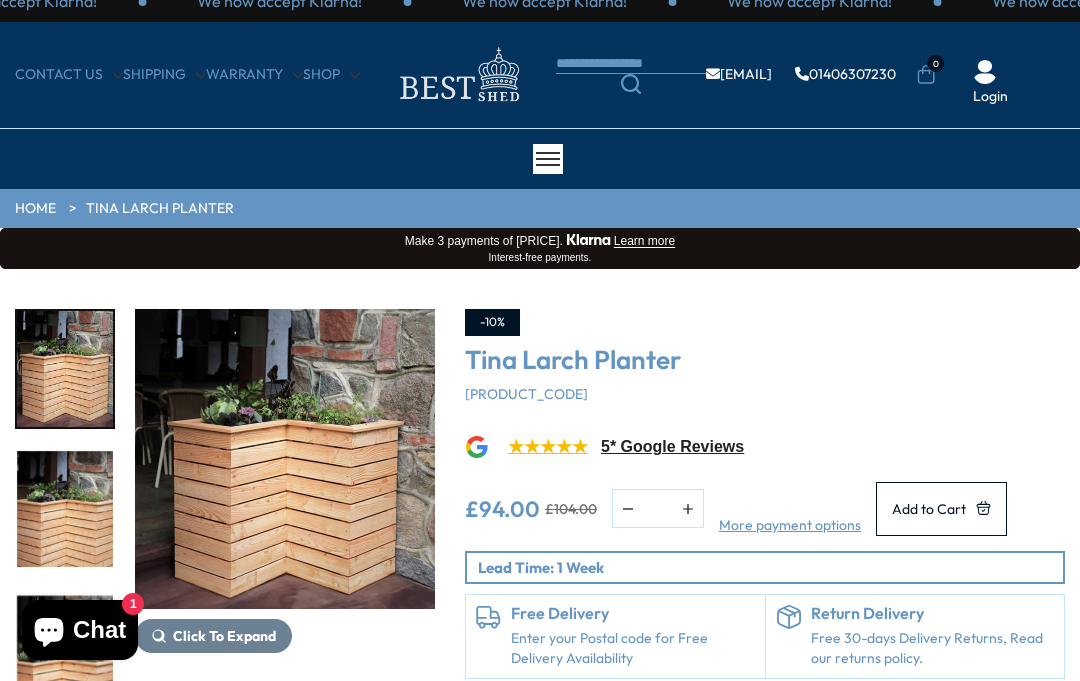 scroll, scrollTop: 19, scrollLeft: 0, axis: vertical 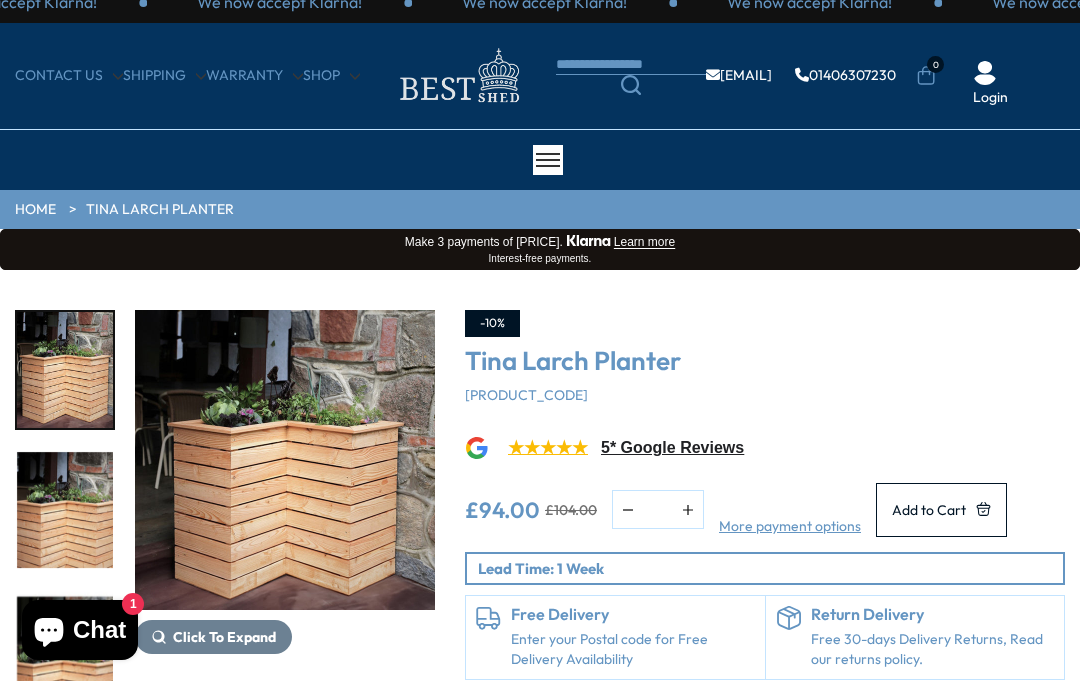 click on "Add to Cart" at bounding box center (941, 509) 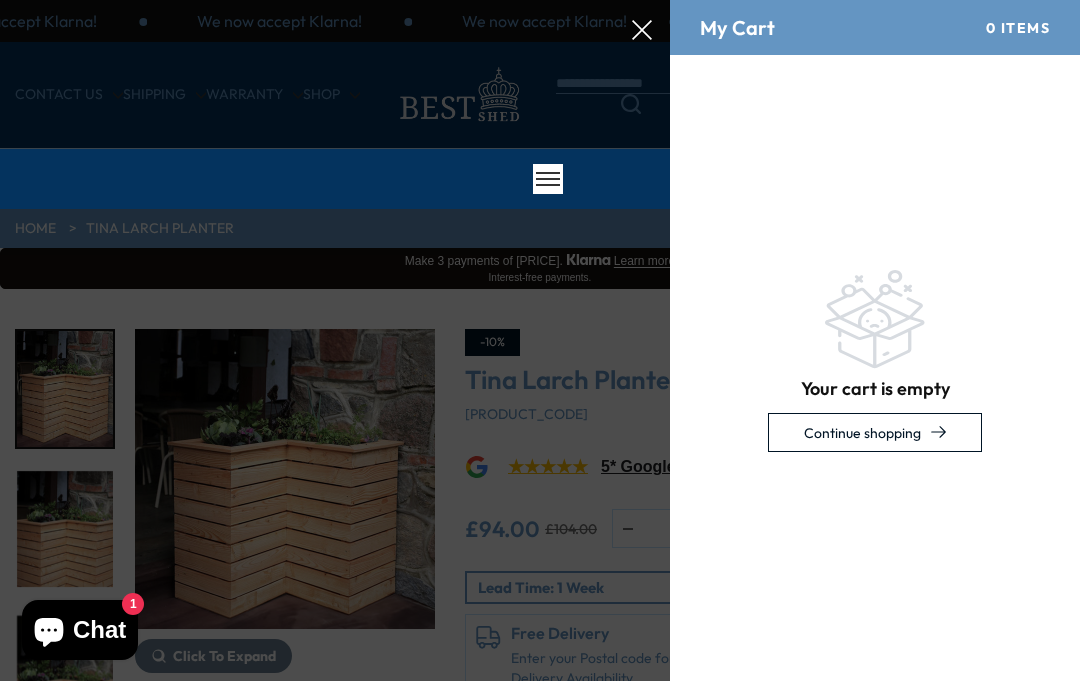 scroll, scrollTop: 0, scrollLeft: 0, axis: both 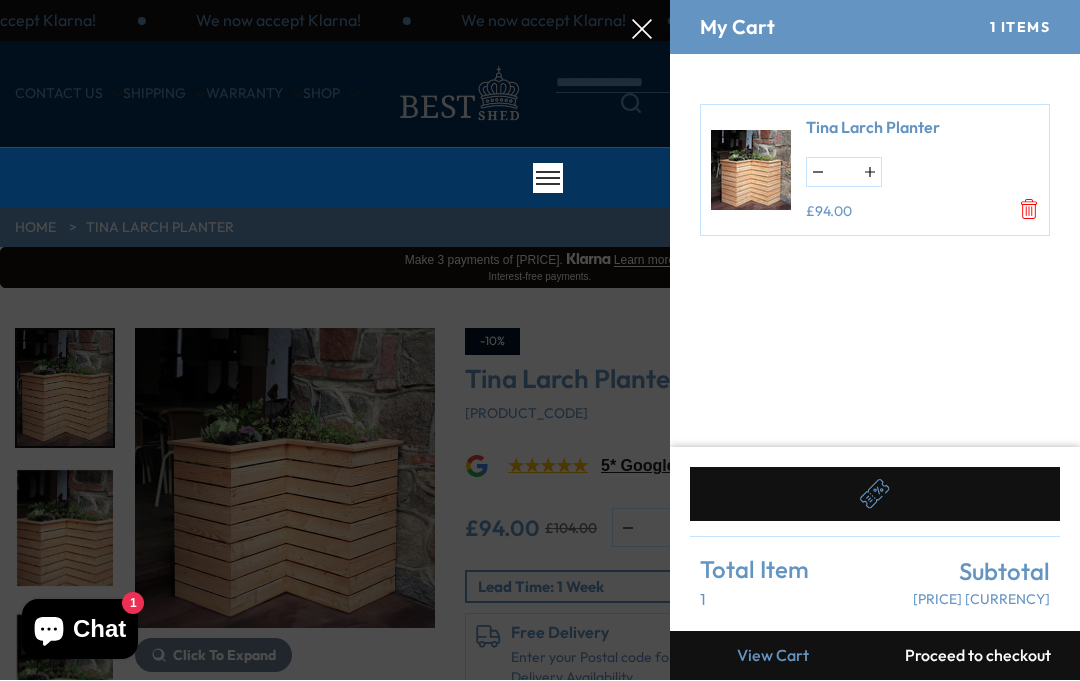 click at bounding box center [540, 0] 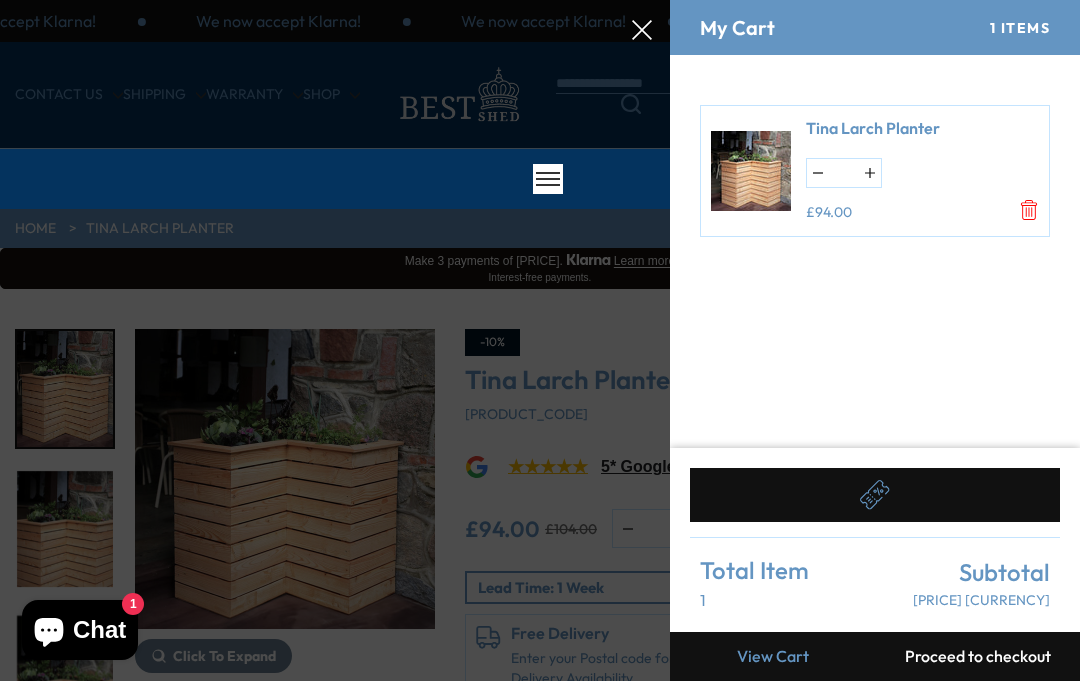 click at bounding box center (540, 0) 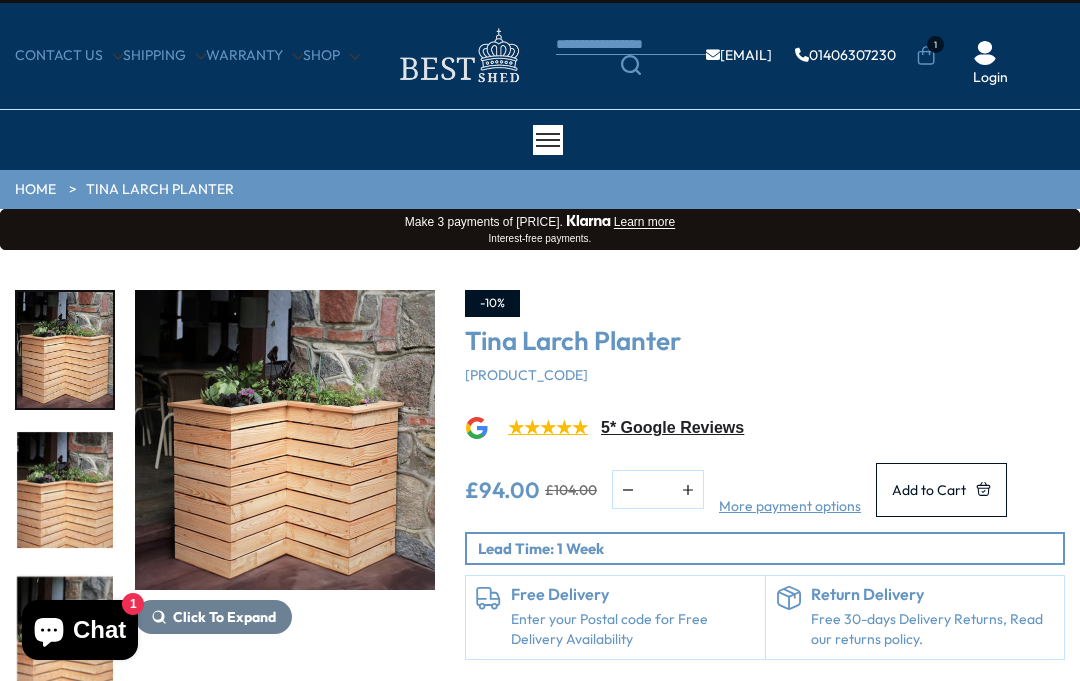 scroll, scrollTop: 0, scrollLeft: 0, axis: both 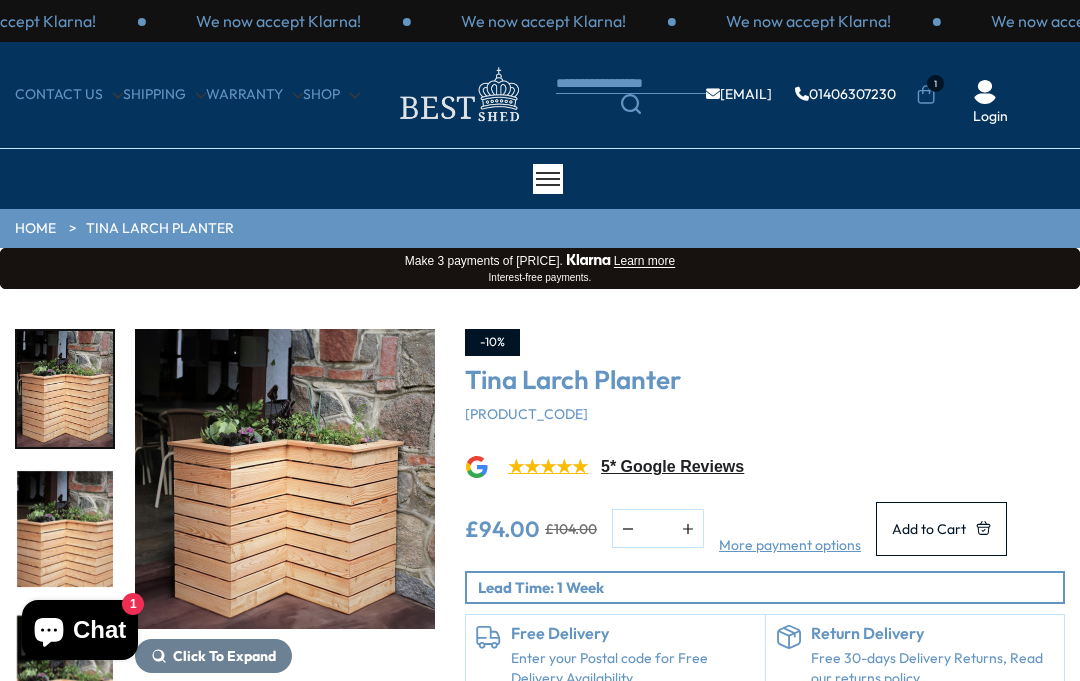 click on "We value your privacy We use cookies and other technologies to personalize your experience, perform marketing, and collect analytics. Learn more in our   Privacy Policy. Manage preferences Accept Decline
We now accept Klarna!
We now accept Klarna!
We now accept Klarna!
We now accept Klarna!
We now accept Klarna!
We now accept Klarna!
We now accept Klarna!
We now accept Klarna!
We now accept Klarna!" at bounding box center (540, 1378) 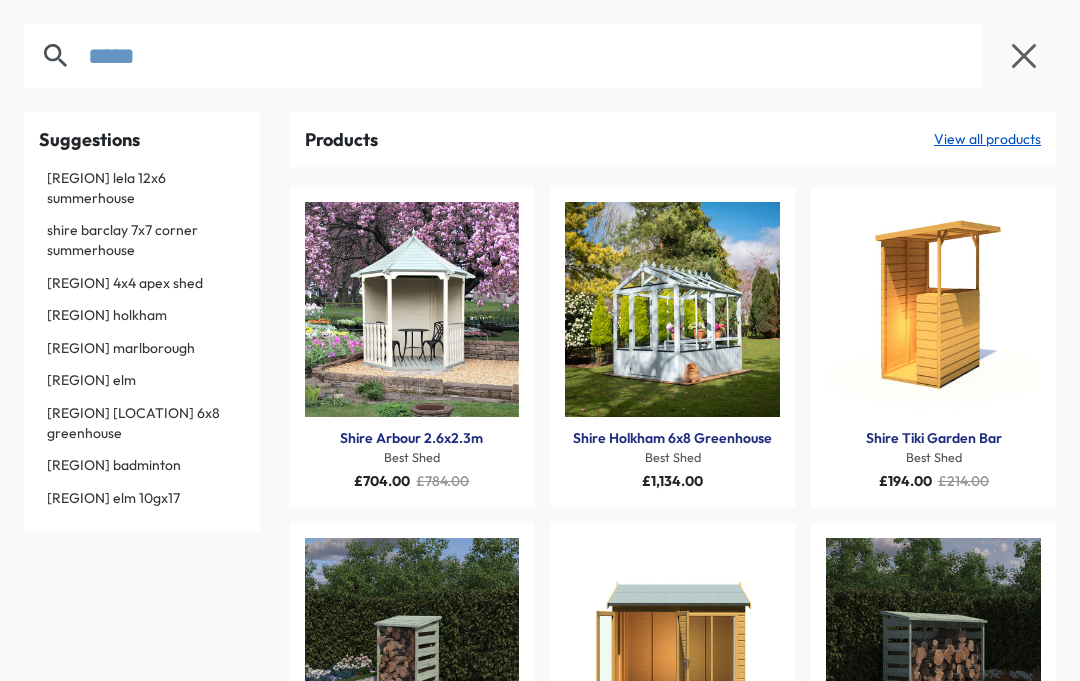 type on "*****" 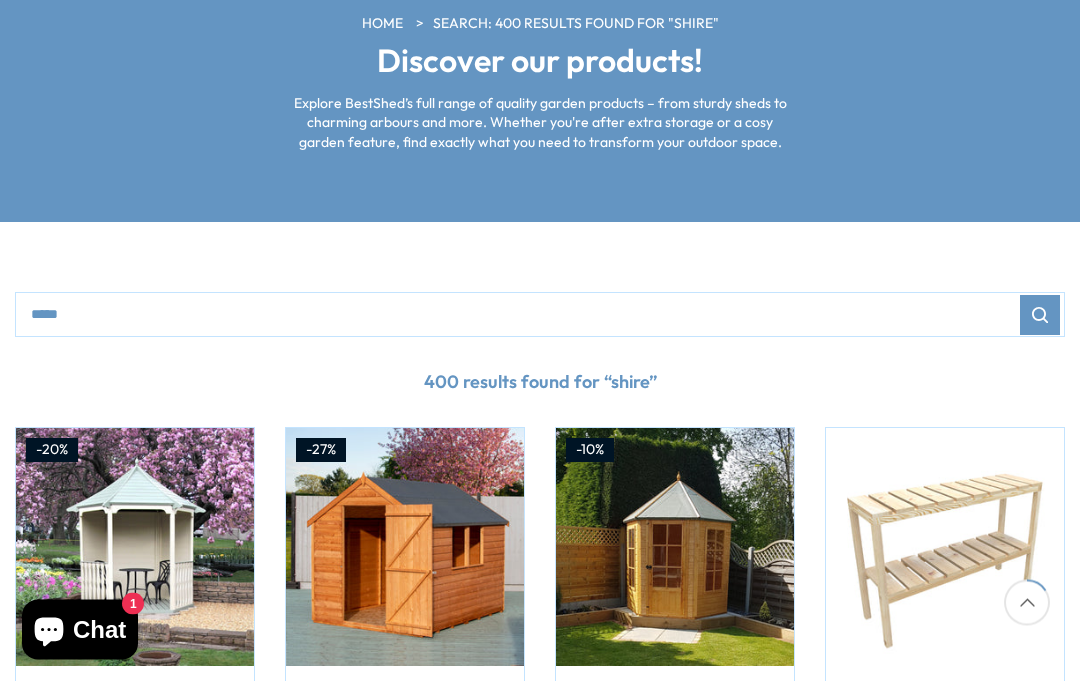 scroll, scrollTop: 263, scrollLeft: 0, axis: vertical 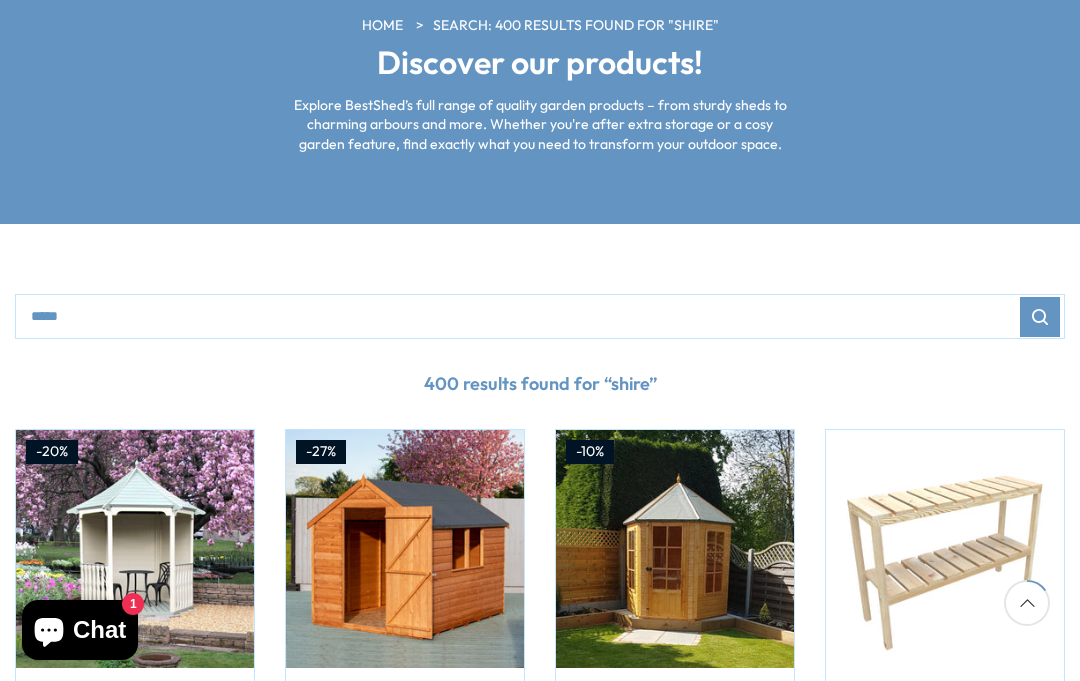 click on "We now accept Klarna!
We now accept Klarna!
We now accept Klarna!
We now accept Klarna!
We now accept Klarna!
We now accept Klarna!
We now accept Klarna!
We now accept Klarna!
We now accept Klarna!
CONTACT US
Shipping Warranty" at bounding box center (540, 937) 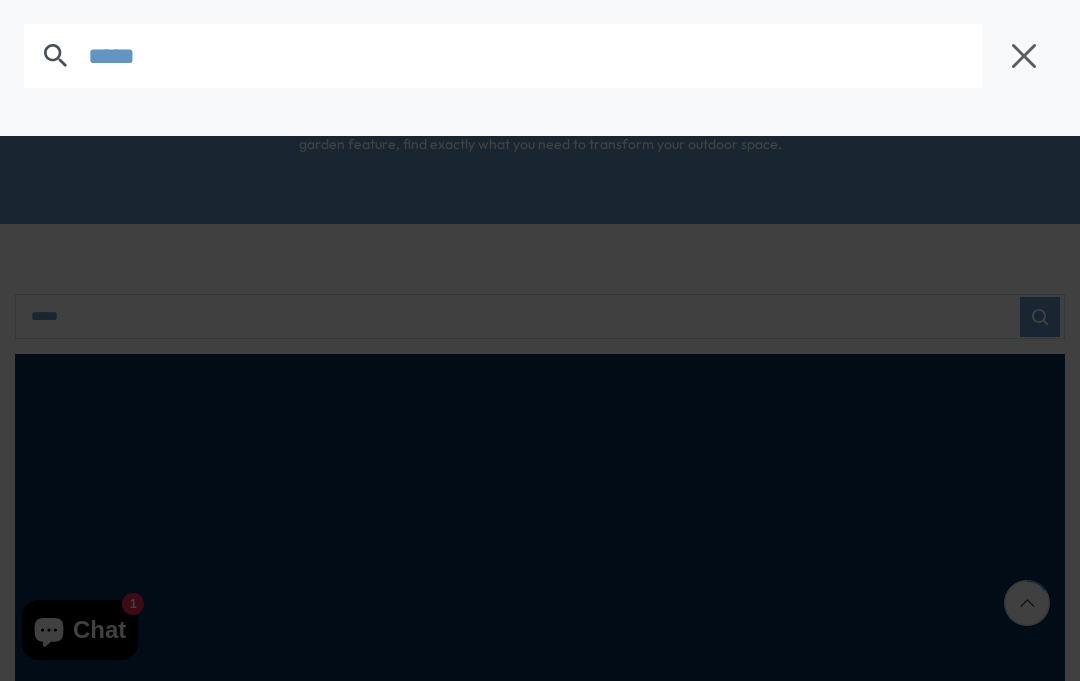 scroll, scrollTop: 262, scrollLeft: 0, axis: vertical 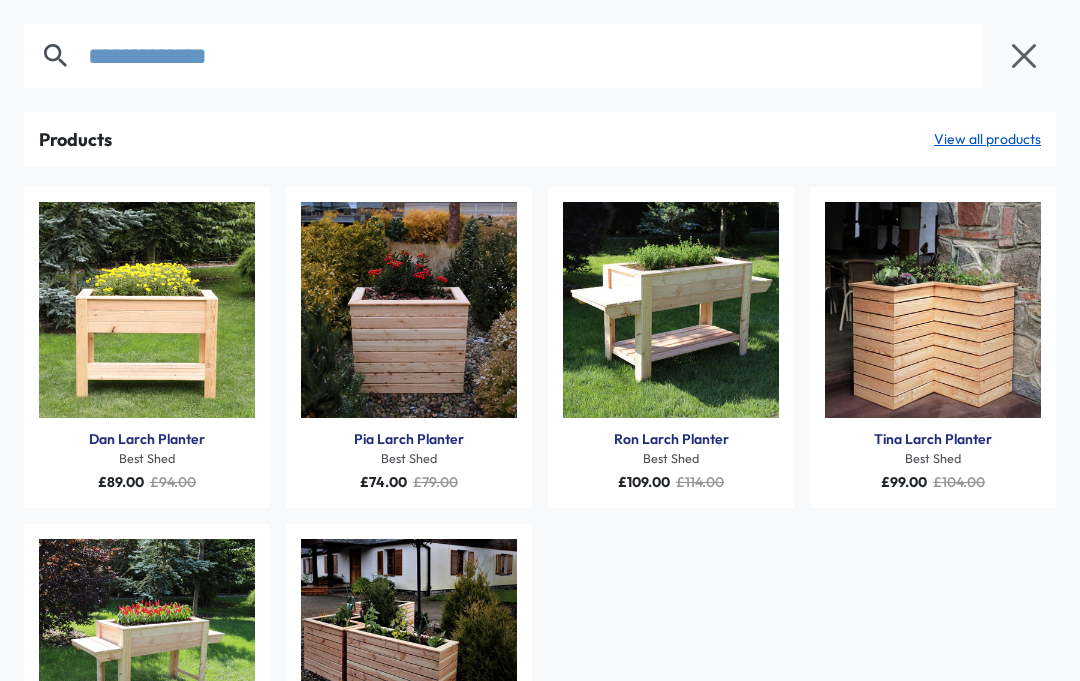 type on "**********" 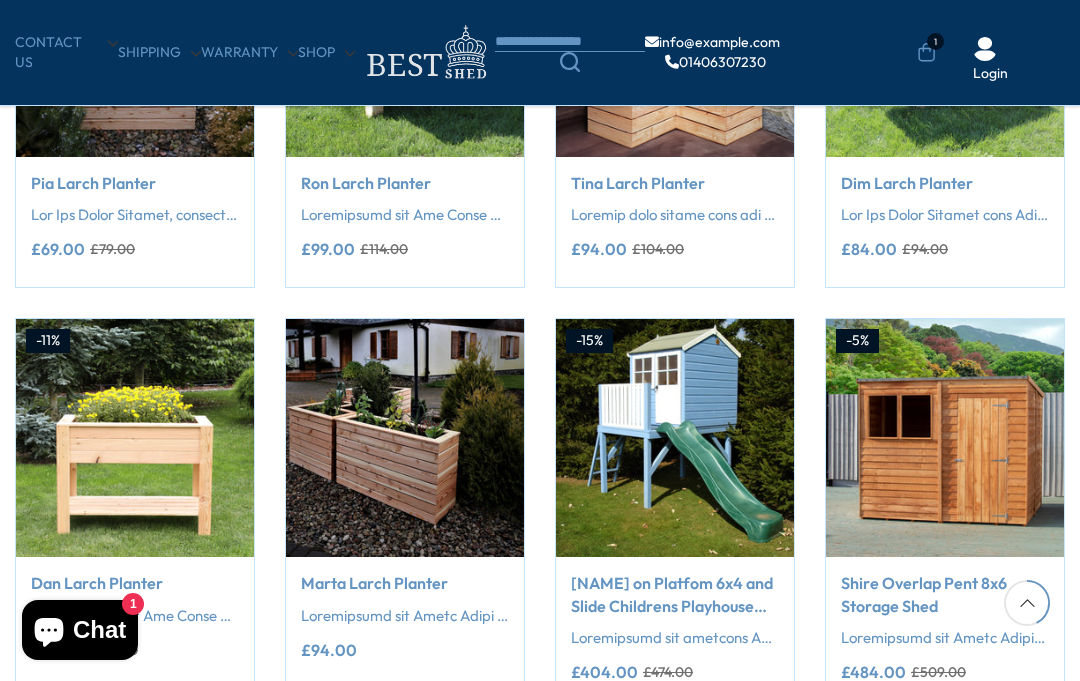 scroll, scrollTop: 667, scrollLeft: 0, axis: vertical 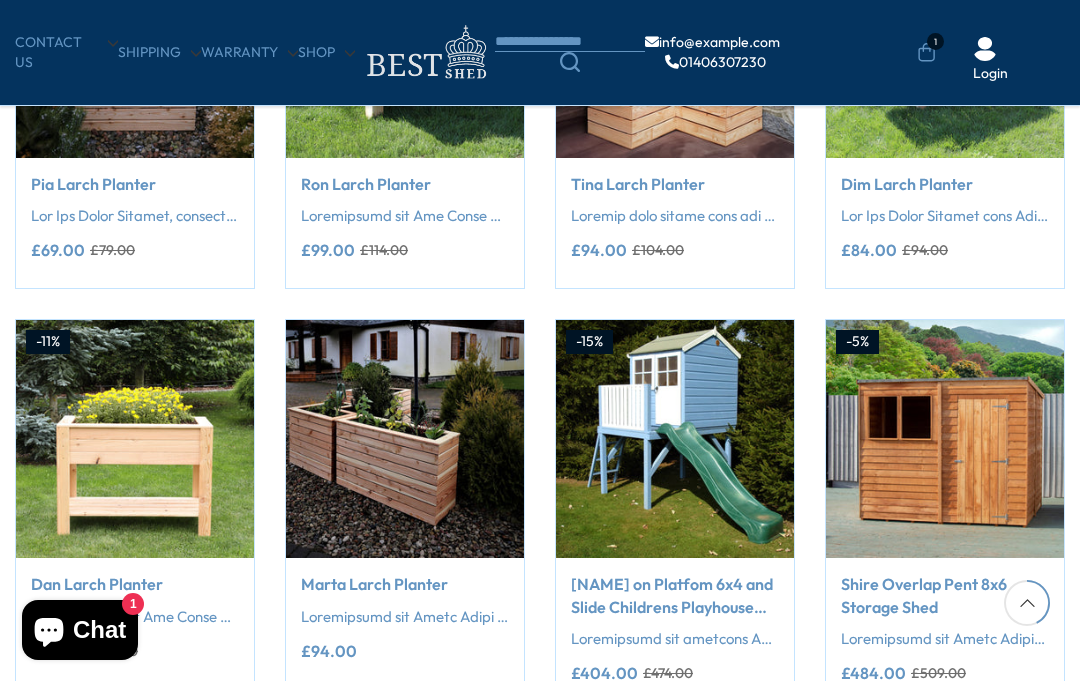 click at bounding box center [405, 439] 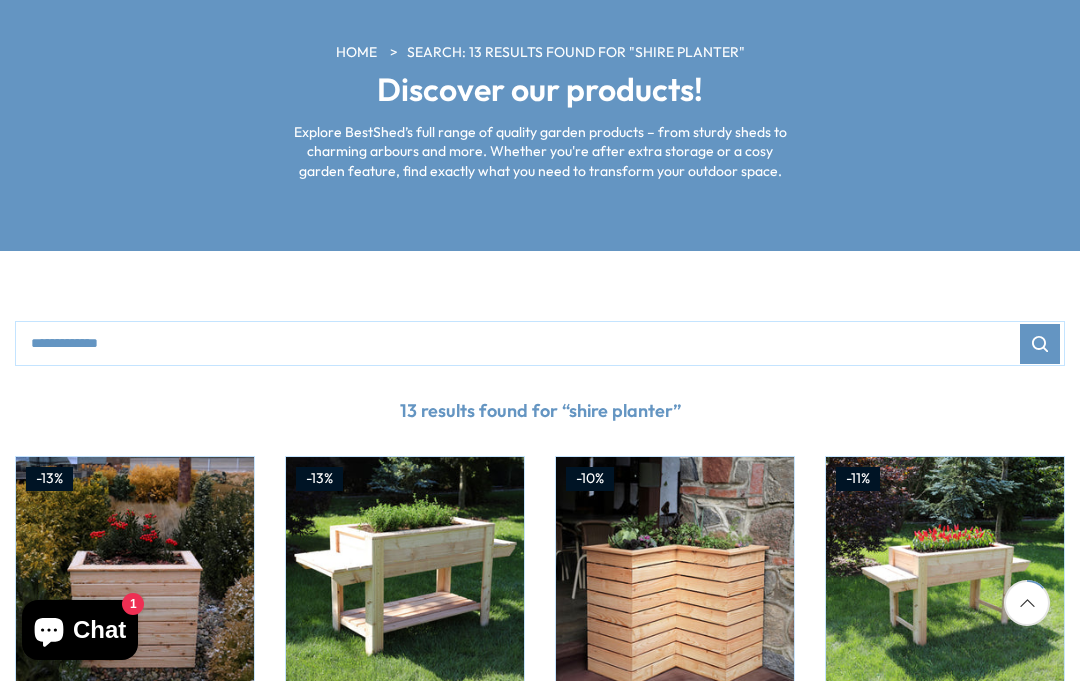 scroll, scrollTop: 208, scrollLeft: 0, axis: vertical 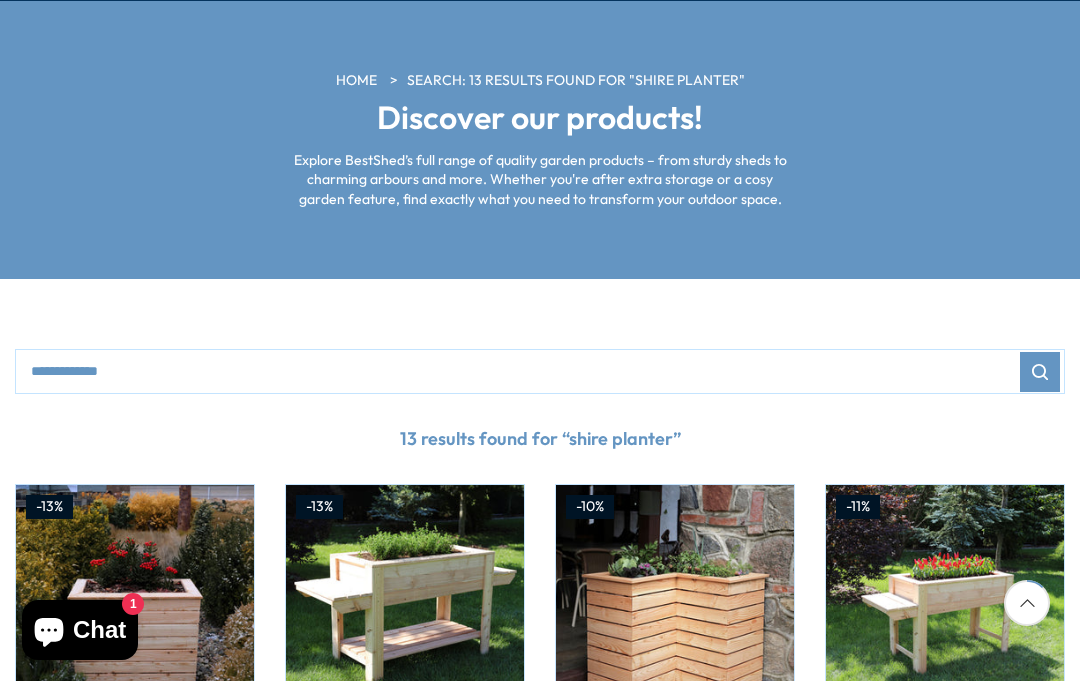 click at bounding box center [675, 604] 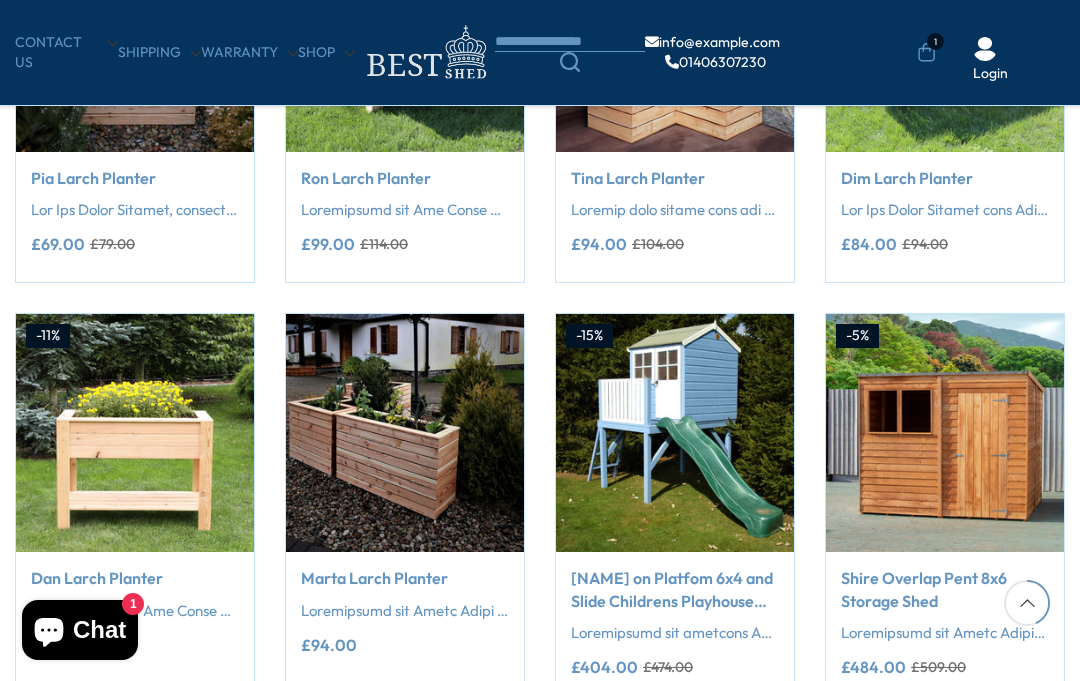 scroll, scrollTop: 672, scrollLeft: 0, axis: vertical 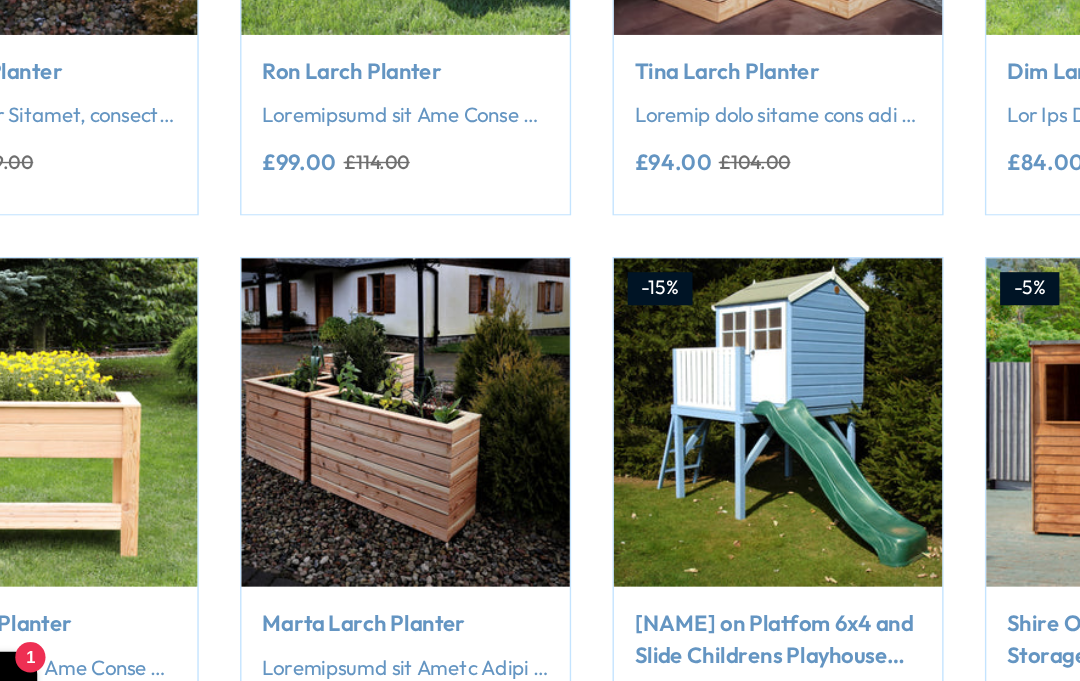 click at bounding box center (405, 611) 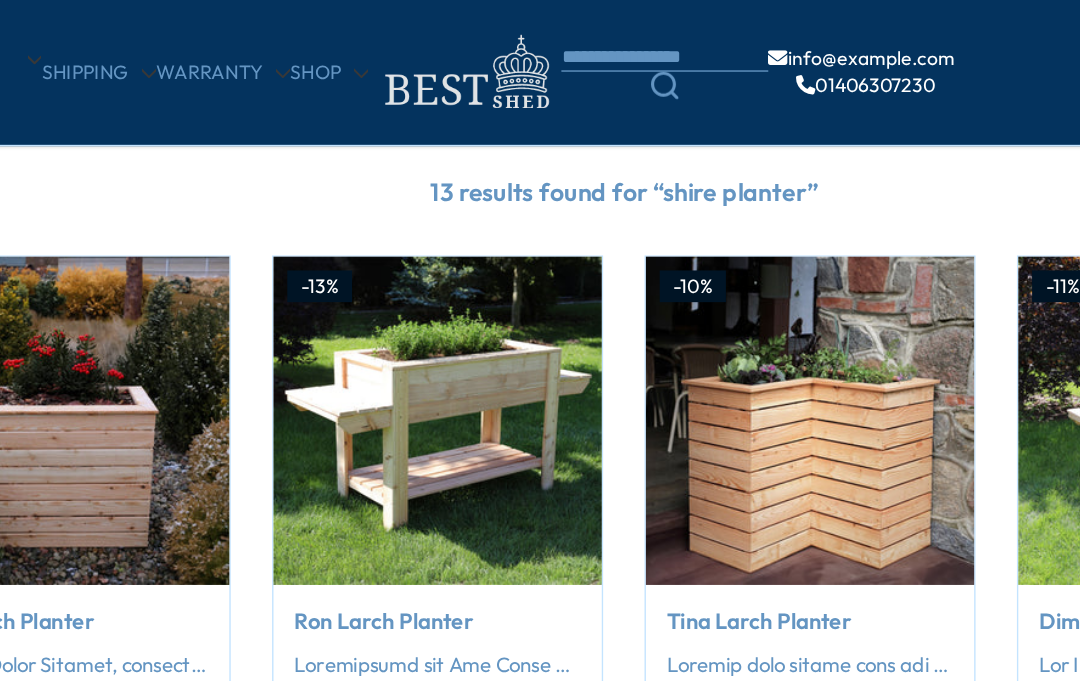 scroll, scrollTop: 401, scrollLeft: 0, axis: vertical 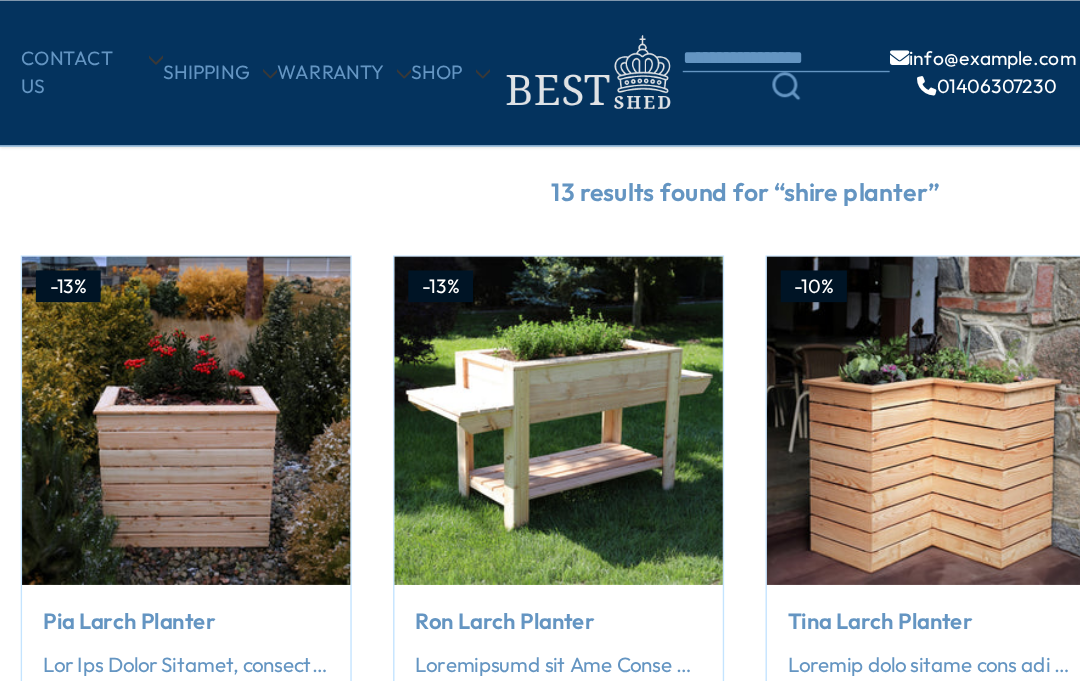 click at bounding box center (135, 305) 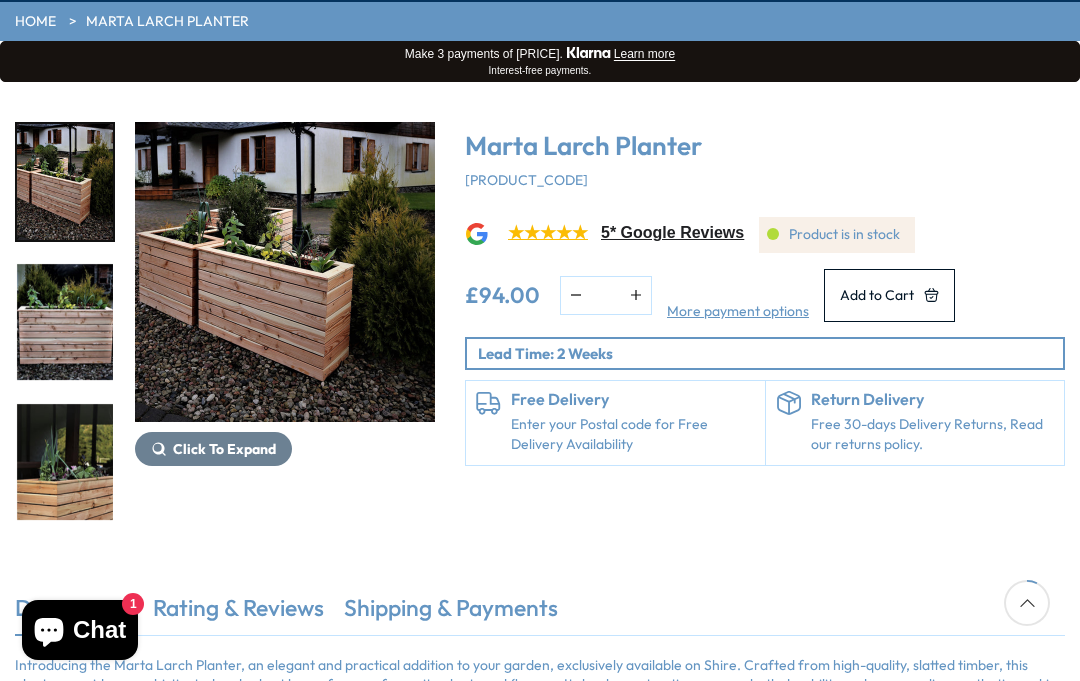 scroll, scrollTop: 180, scrollLeft: 0, axis: vertical 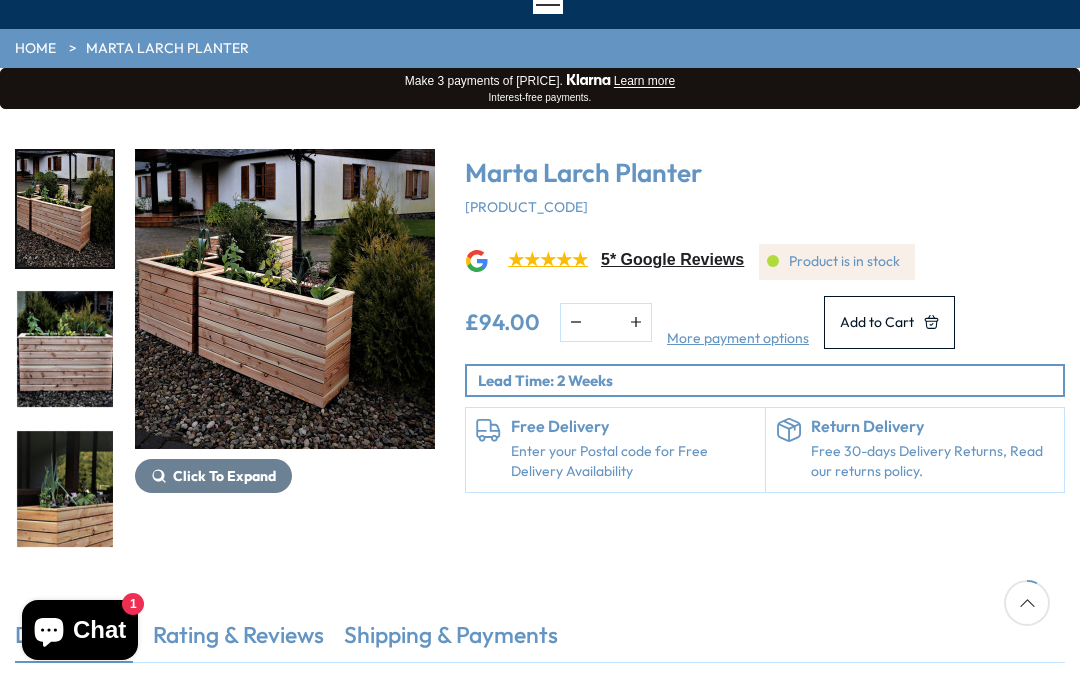 click on "Add to Cart" at bounding box center (877, 322) 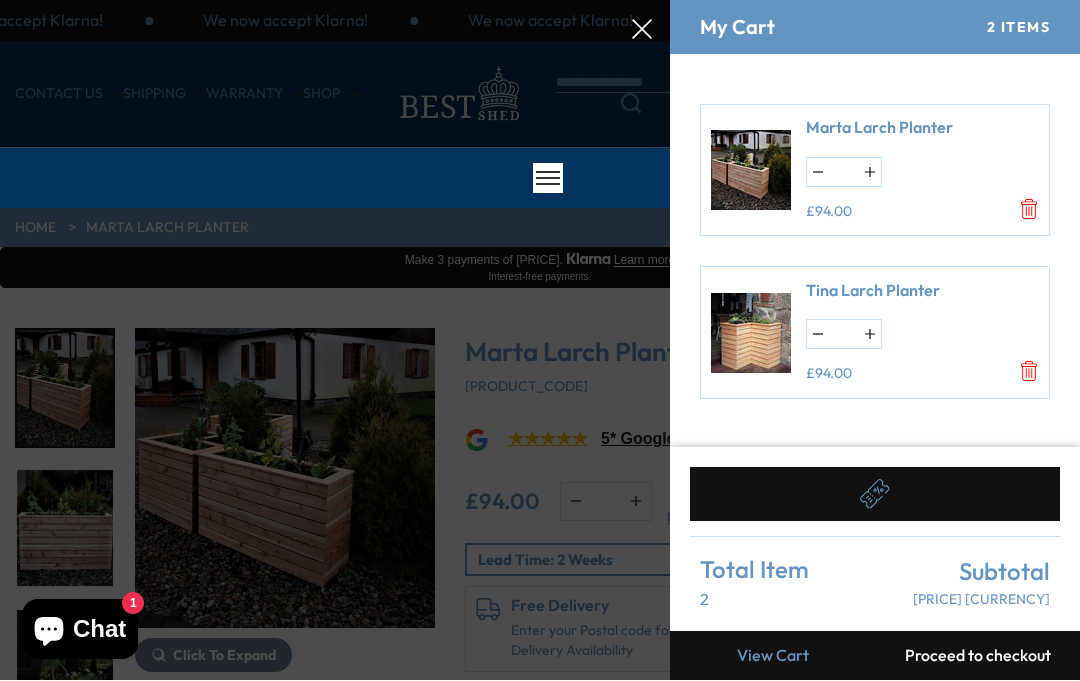 click at bounding box center (540, 0) 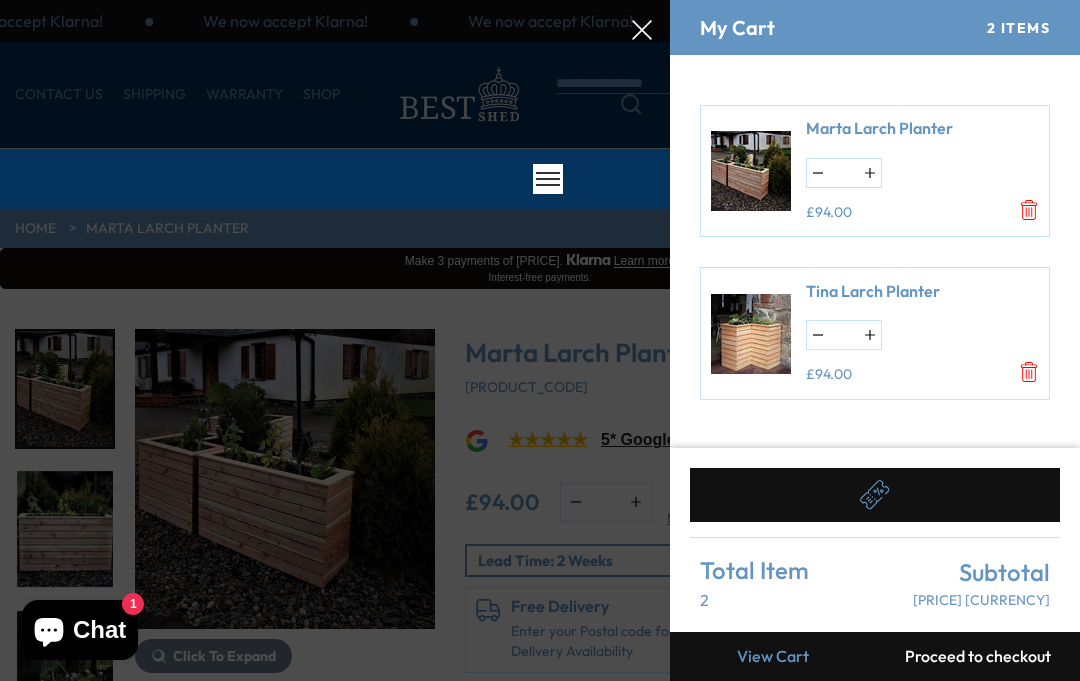 click at bounding box center [540, 0] 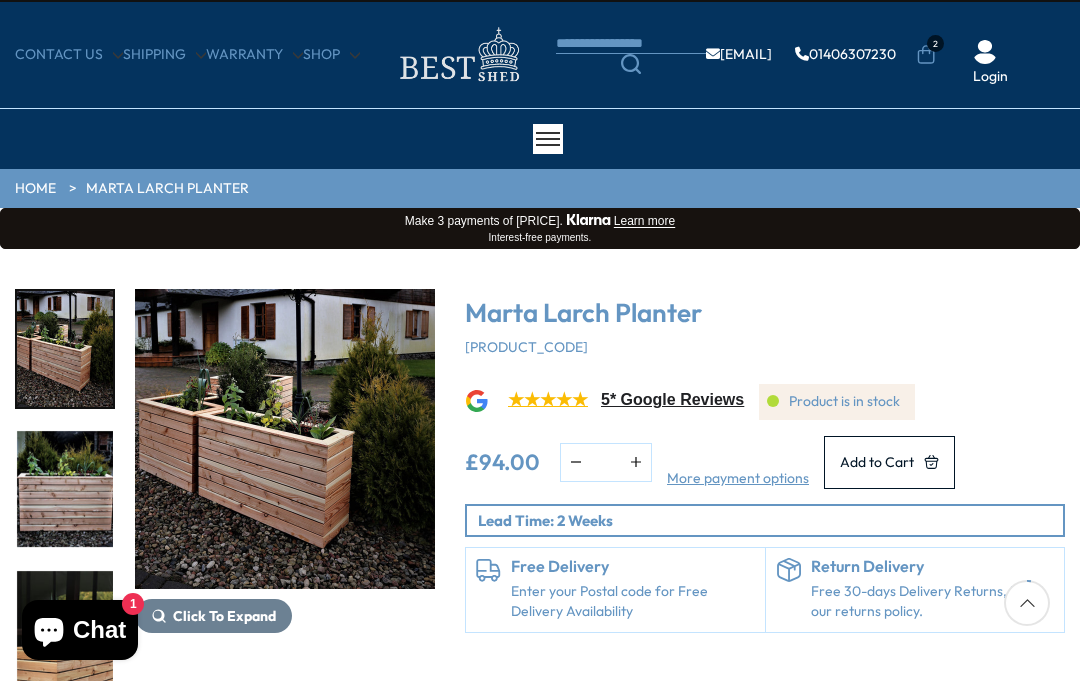 scroll, scrollTop: 0, scrollLeft: 0, axis: both 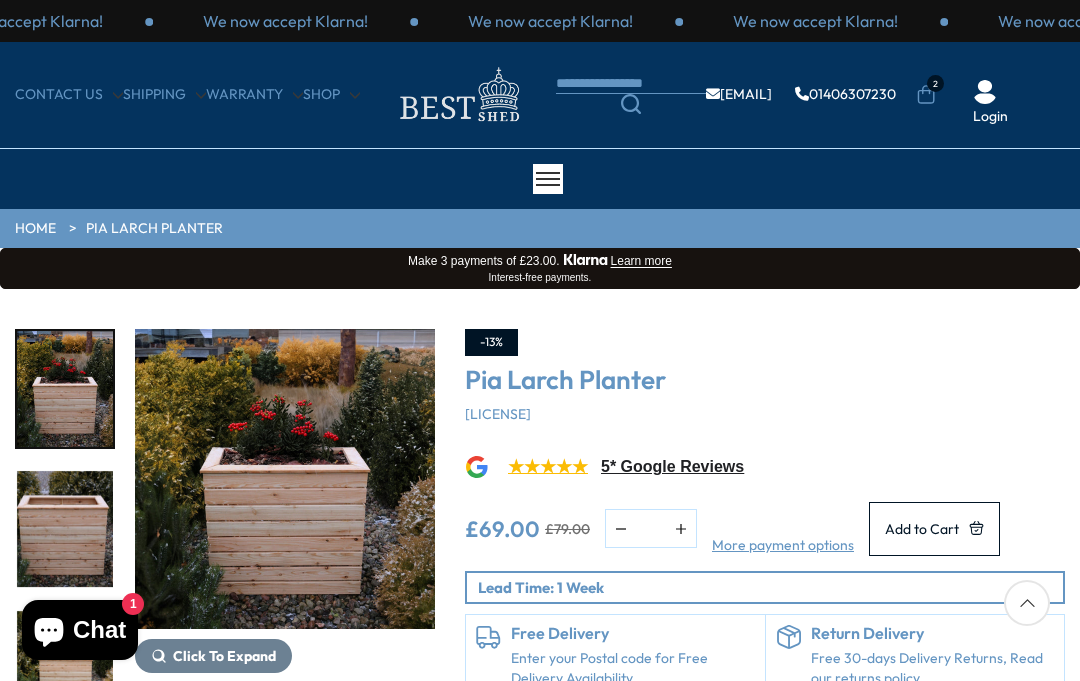 click on "Add to Cart" at bounding box center (922, 529) 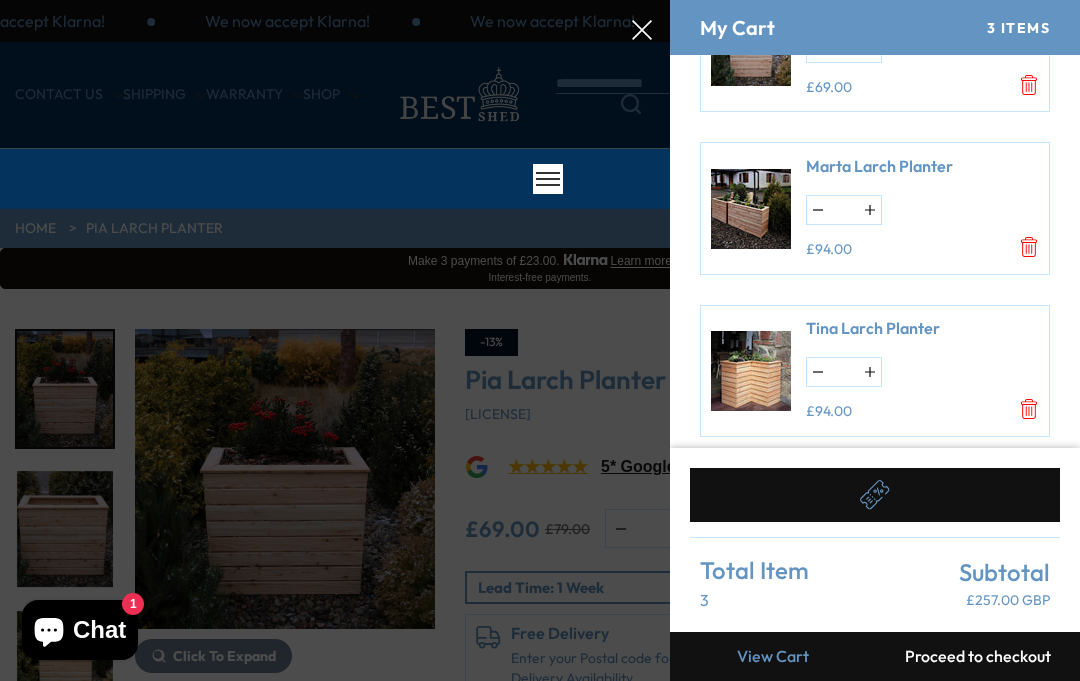 scroll, scrollTop: 107, scrollLeft: 0, axis: vertical 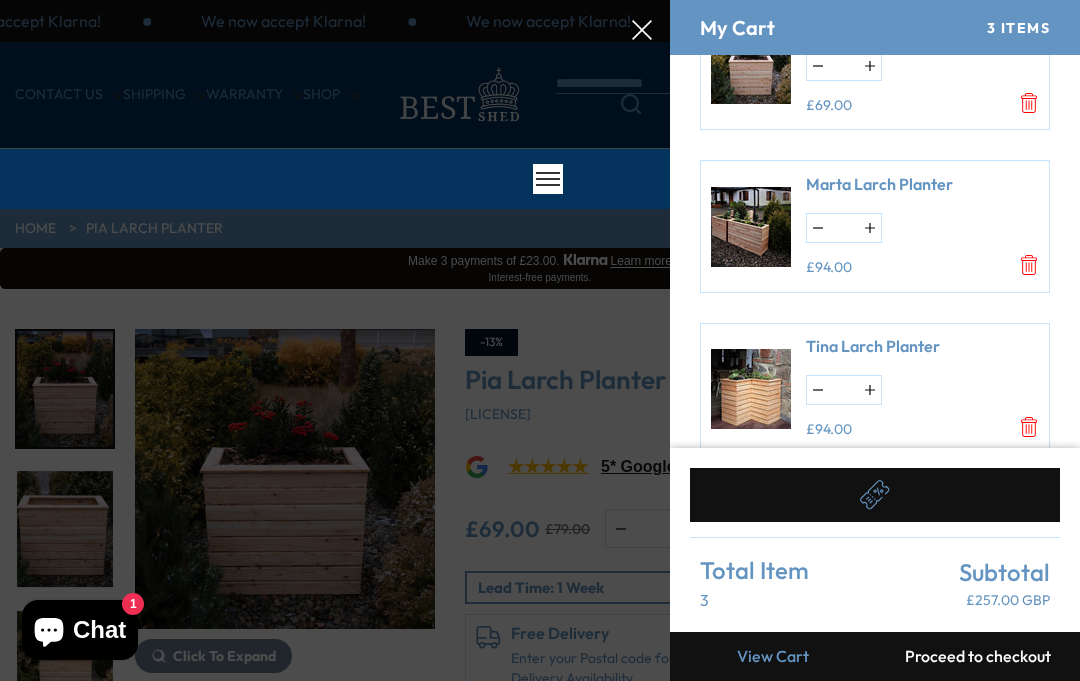 click at bounding box center [540, 0] 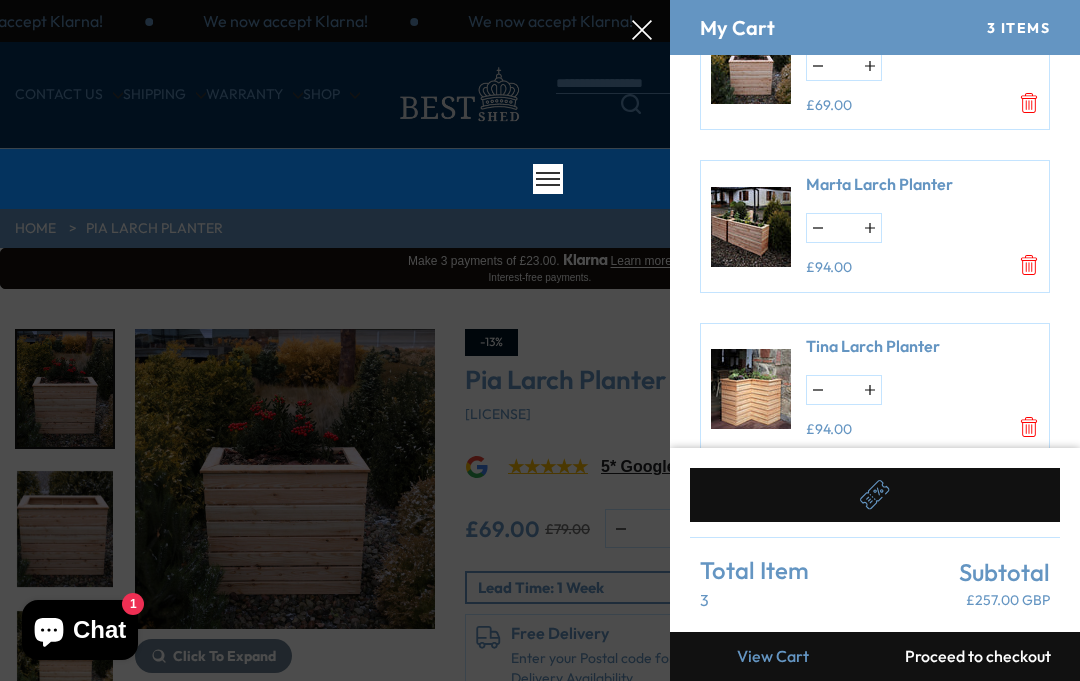 click at bounding box center (540, 0) 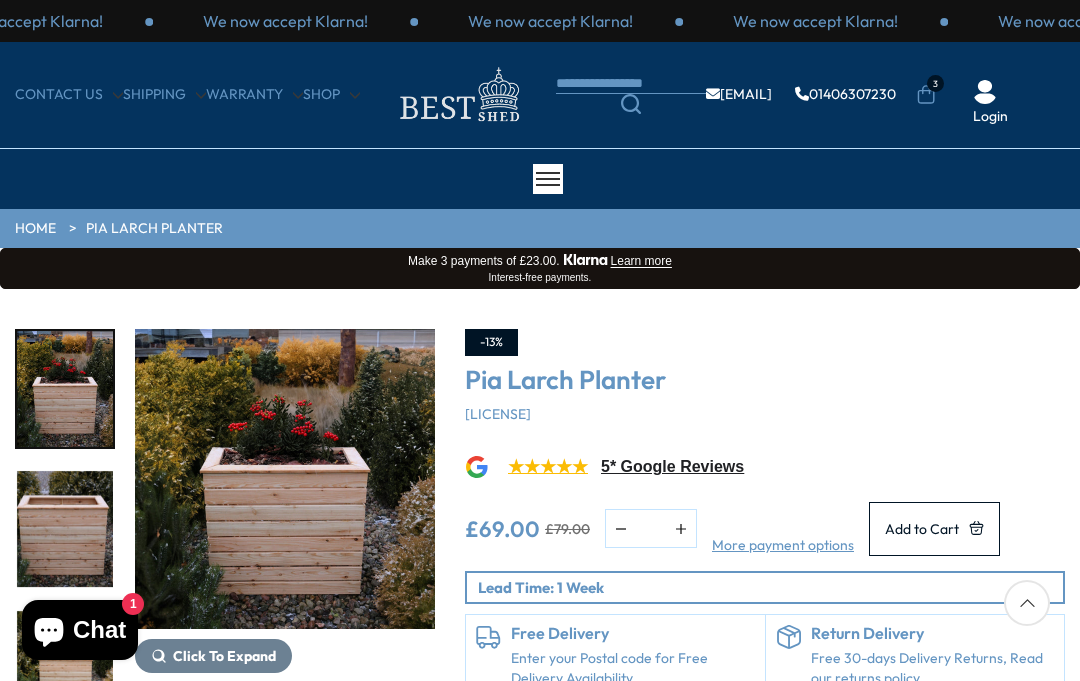 scroll, scrollTop: 80, scrollLeft: 0, axis: vertical 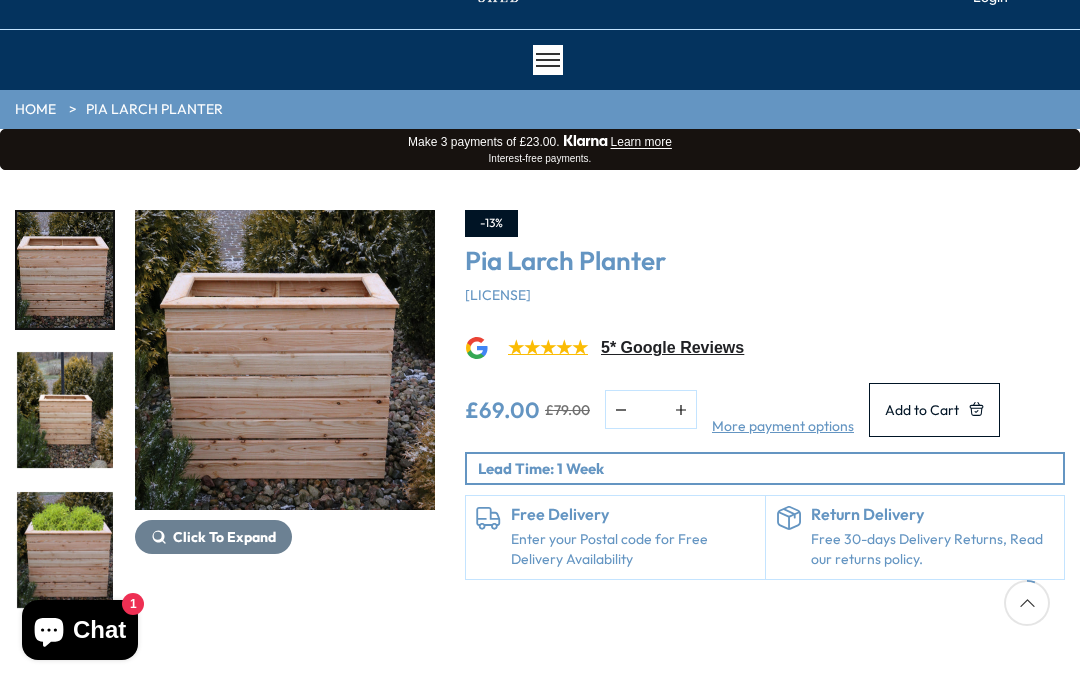 click at bounding box center [65, 410] 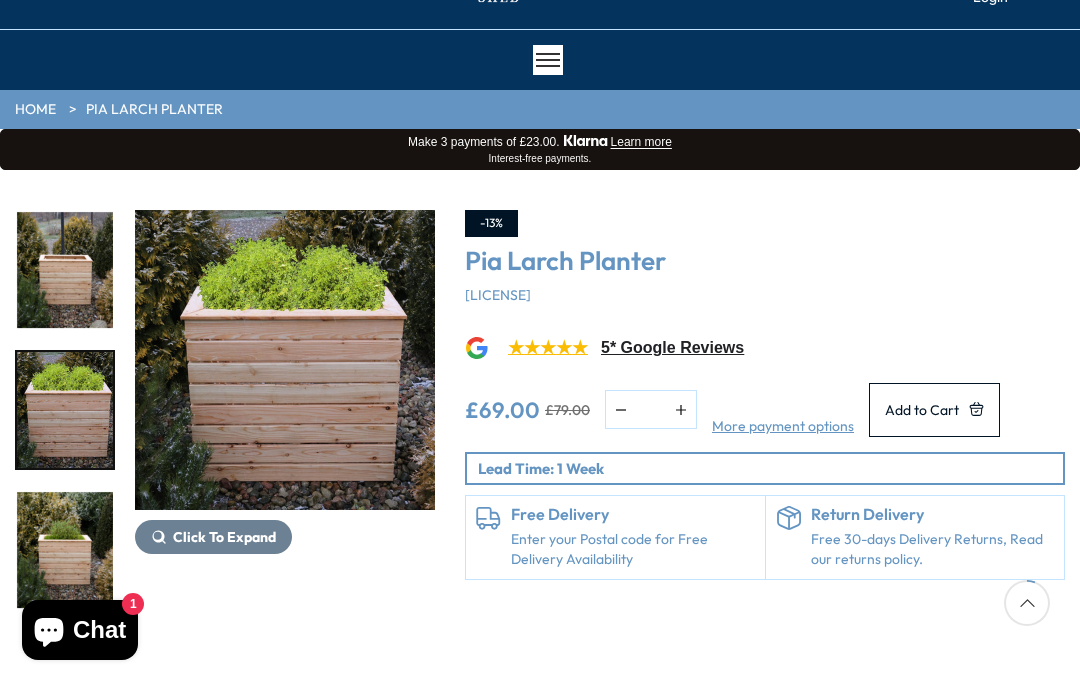click at bounding box center [65, 410] 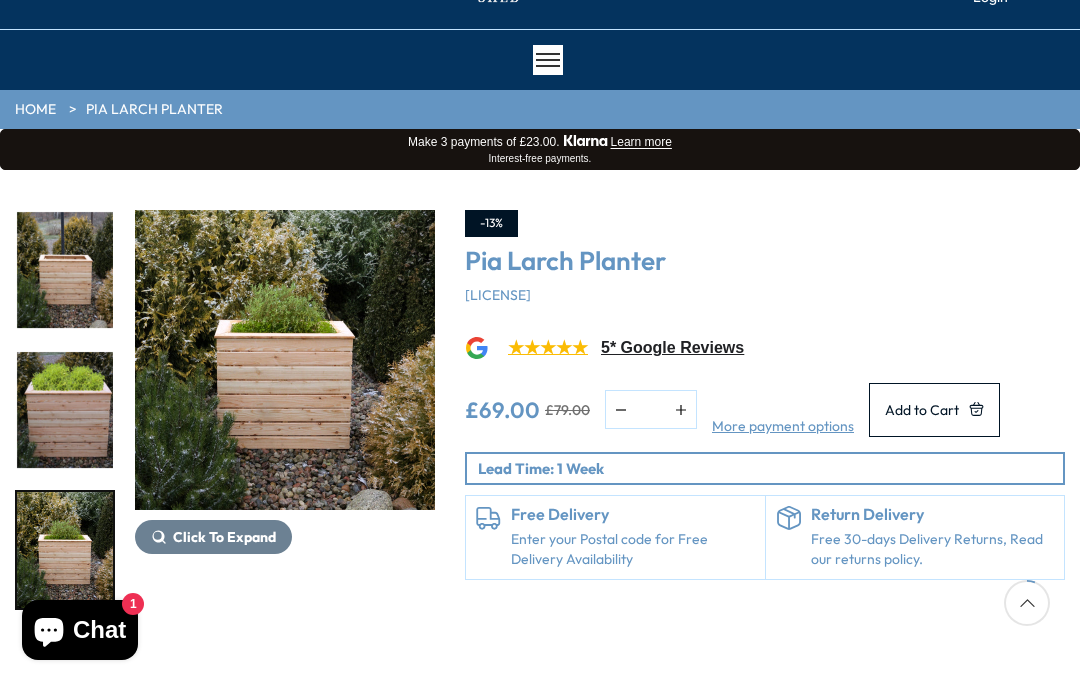 click at bounding box center [65, 550] 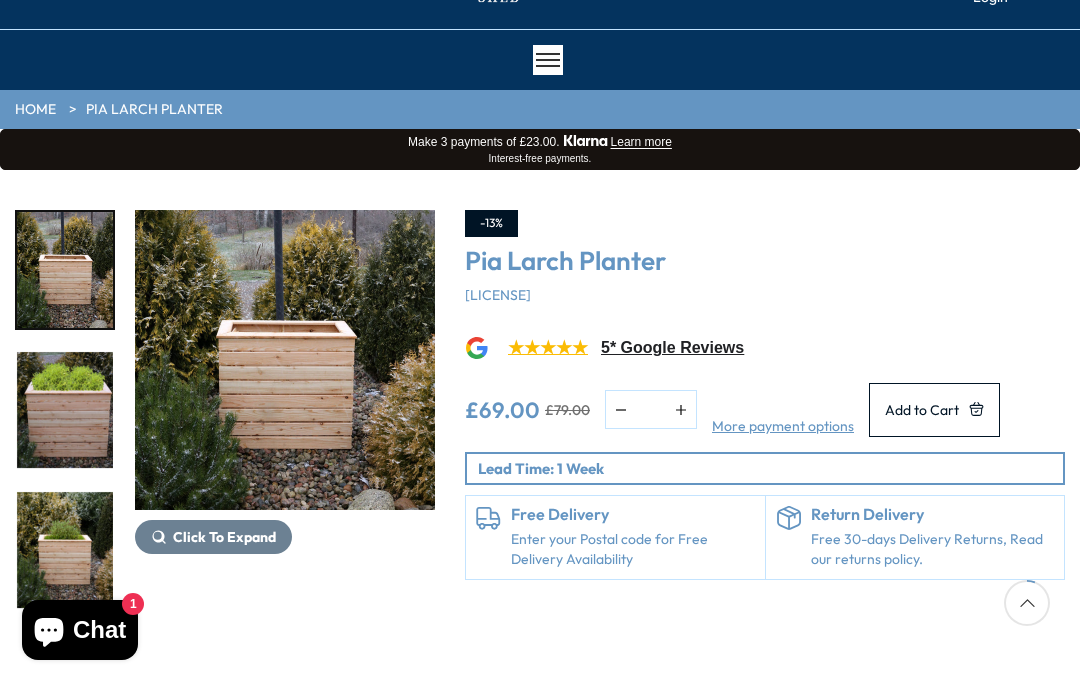 click on "Click To Expand" at bounding box center [213, 537] 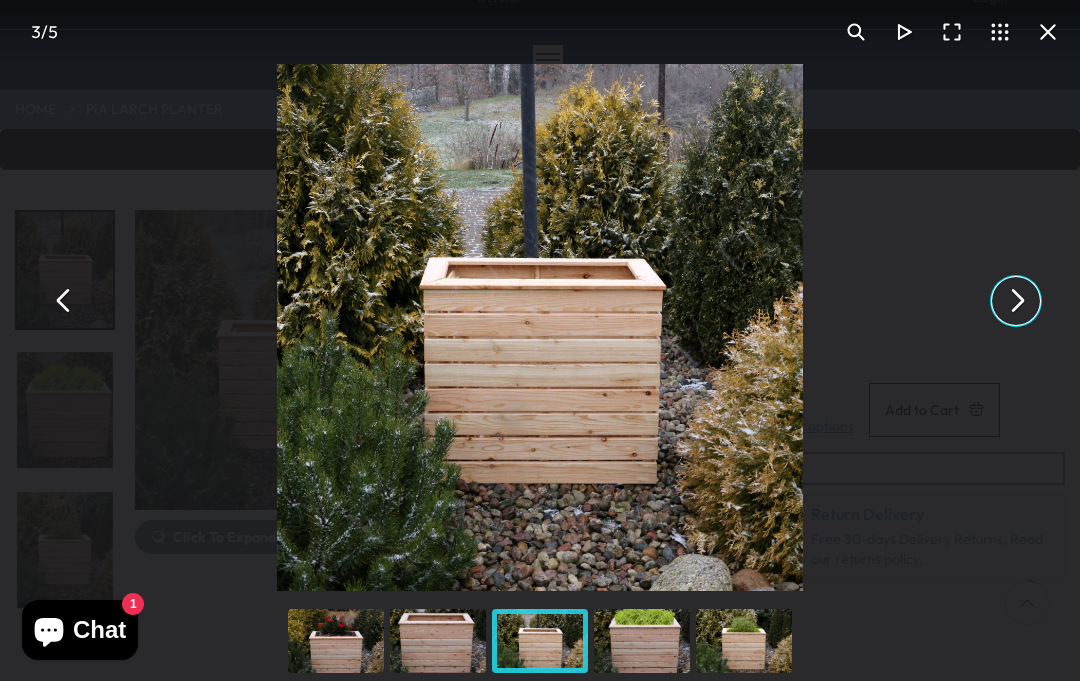 click at bounding box center [1016, 301] 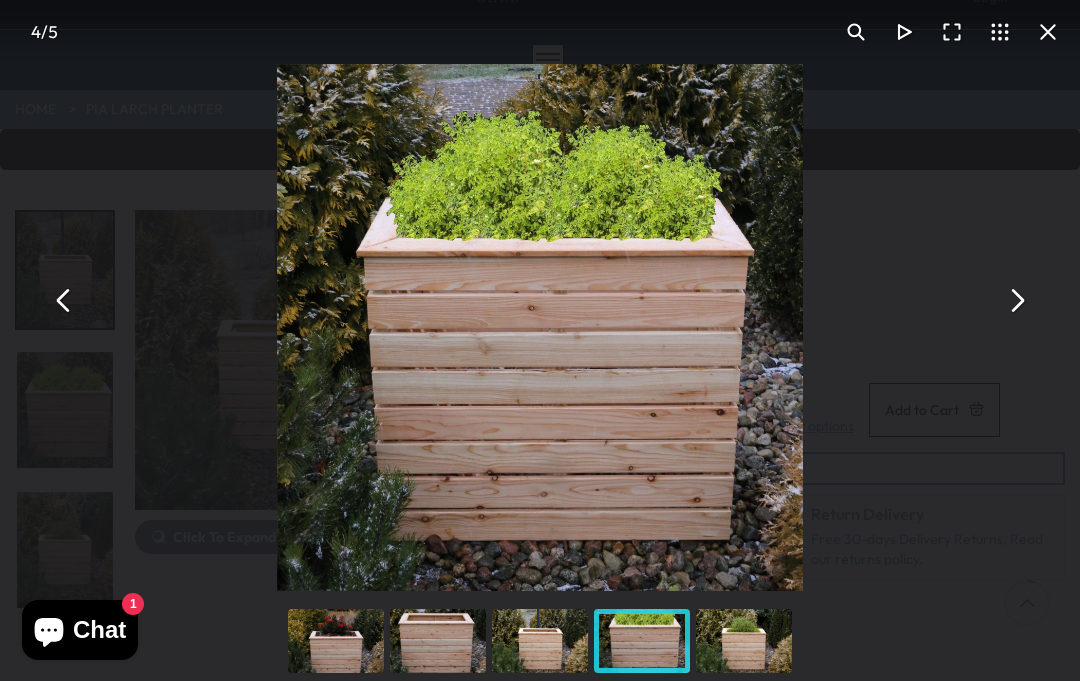 click at bounding box center [1016, 301] 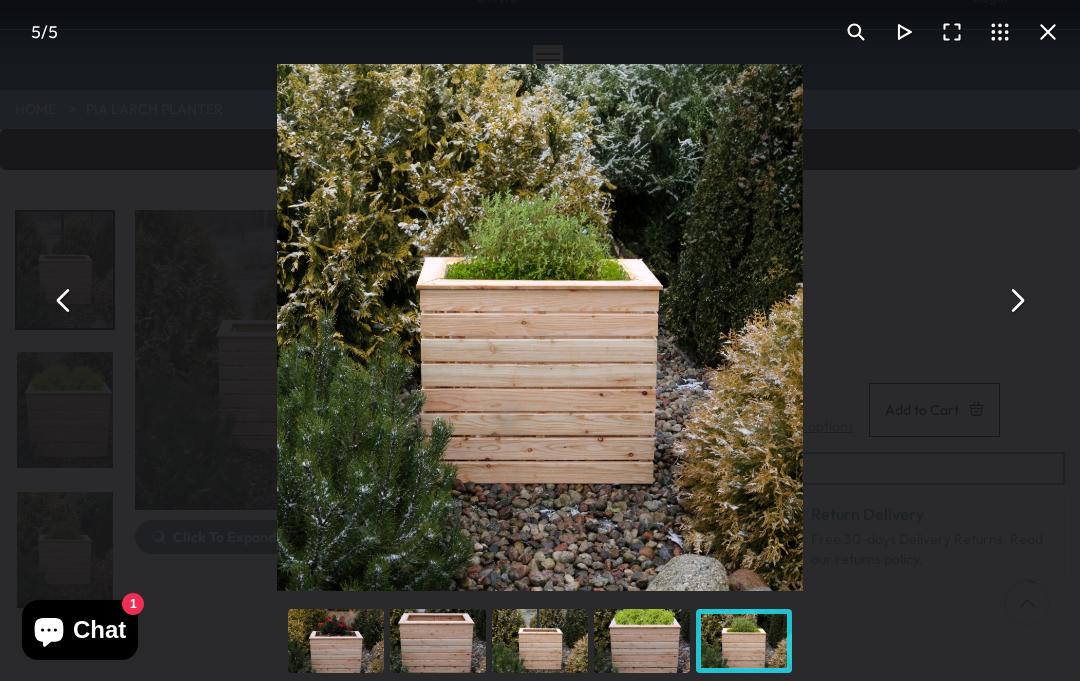 click at bounding box center [1016, 301] 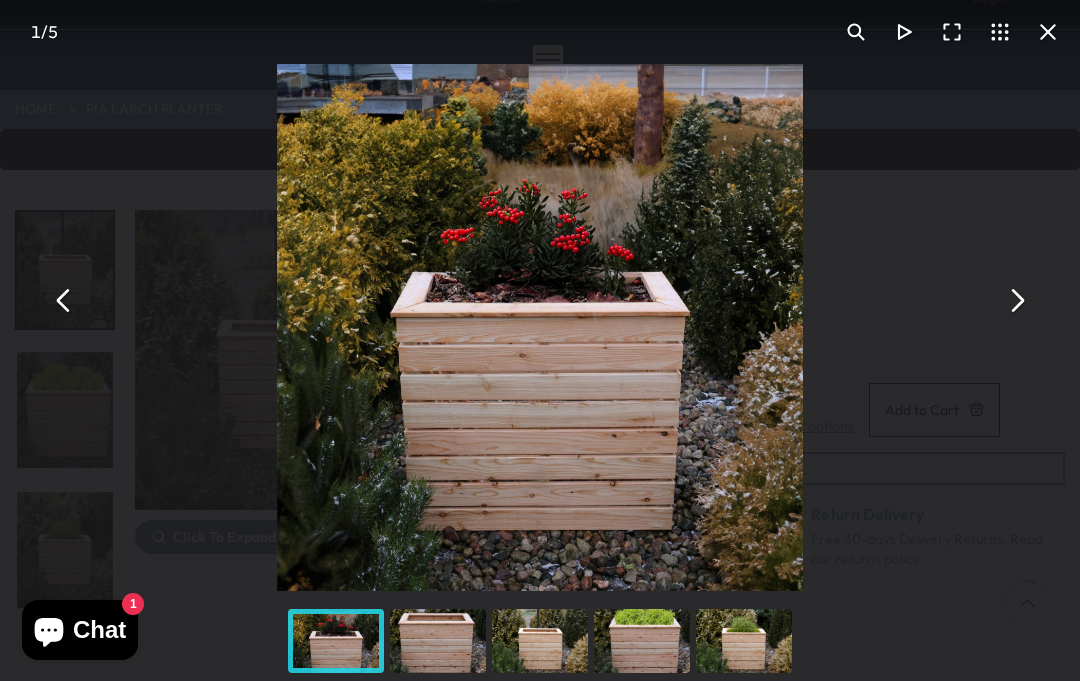 click at bounding box center (1016, 301) 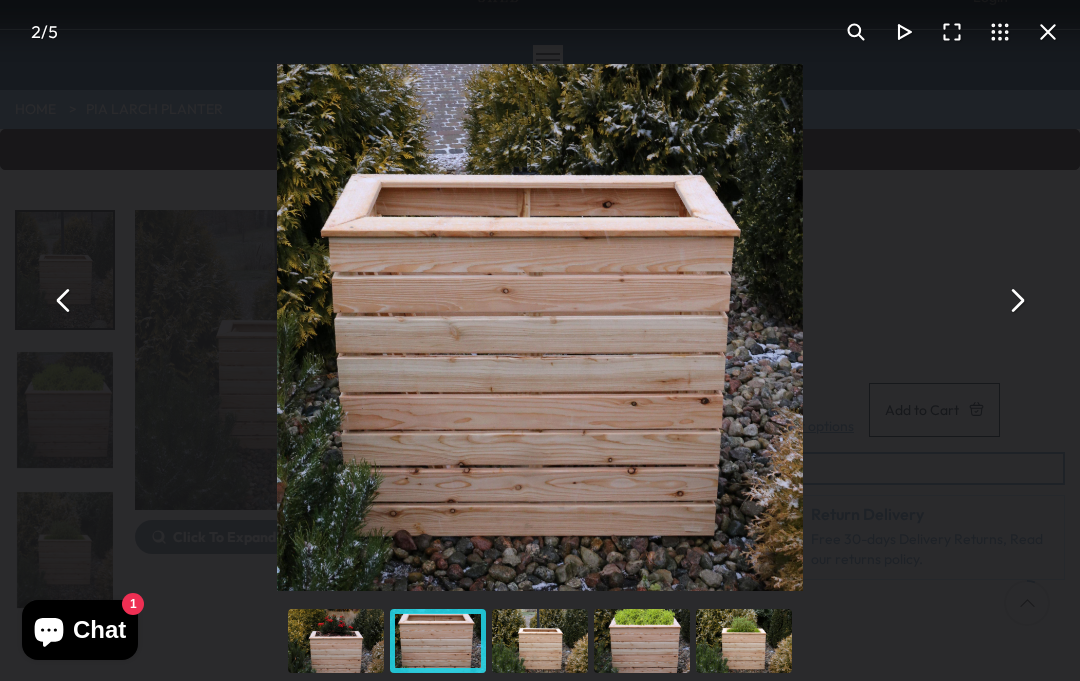 click at bounding box center (1016, 301) 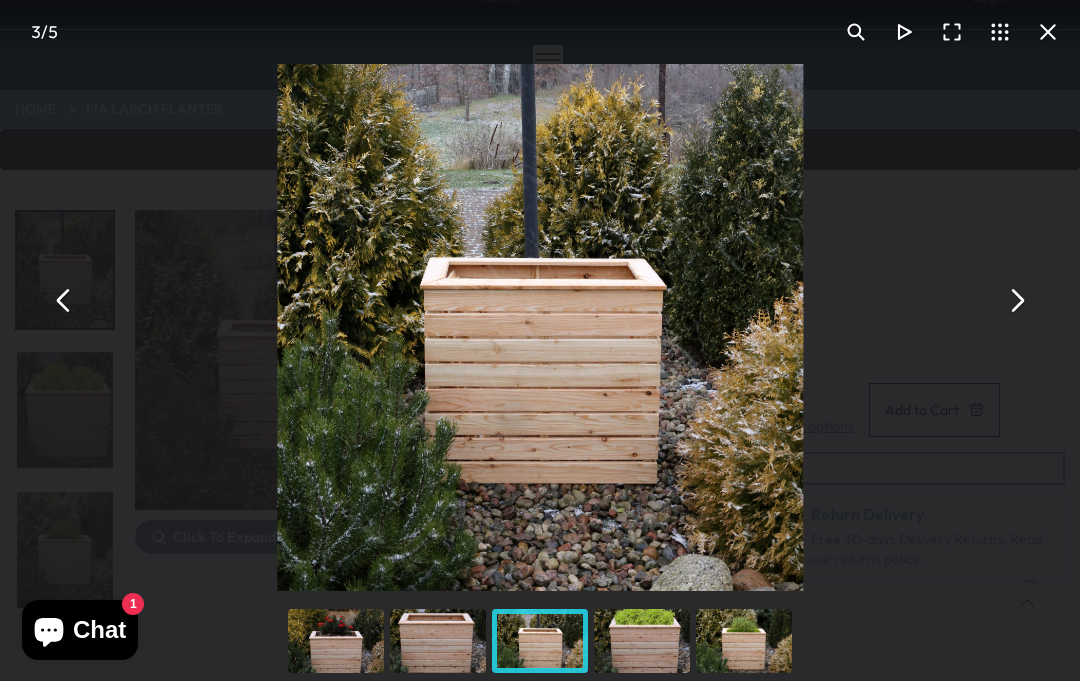 click at bounding box center (1016, 301) 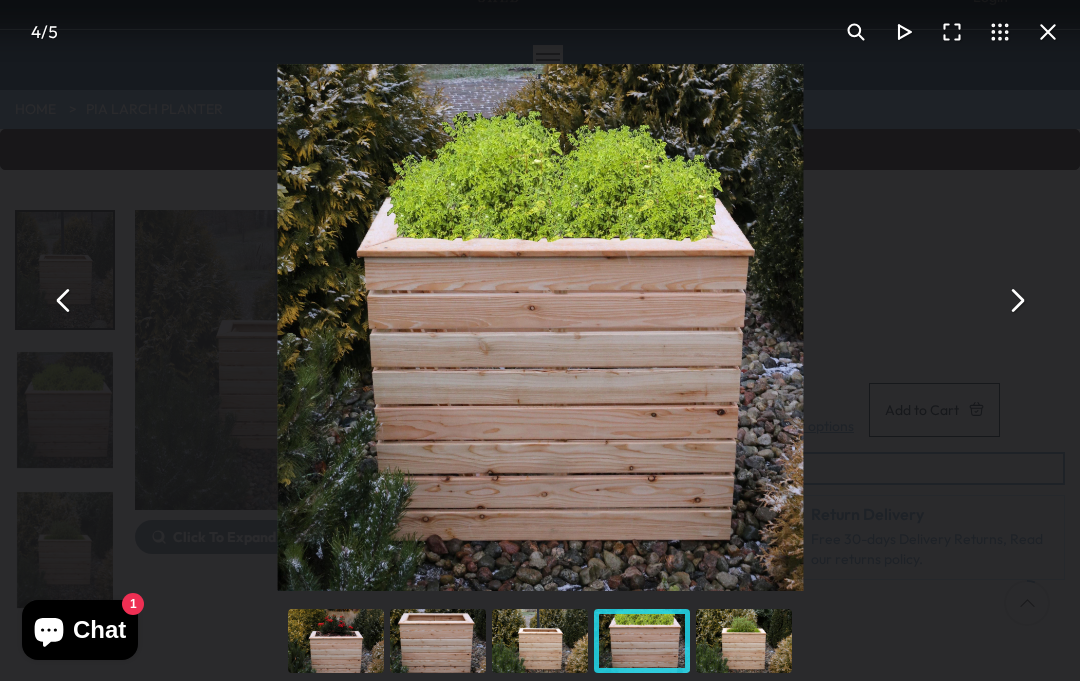 click at bounding box center (1016, 301) 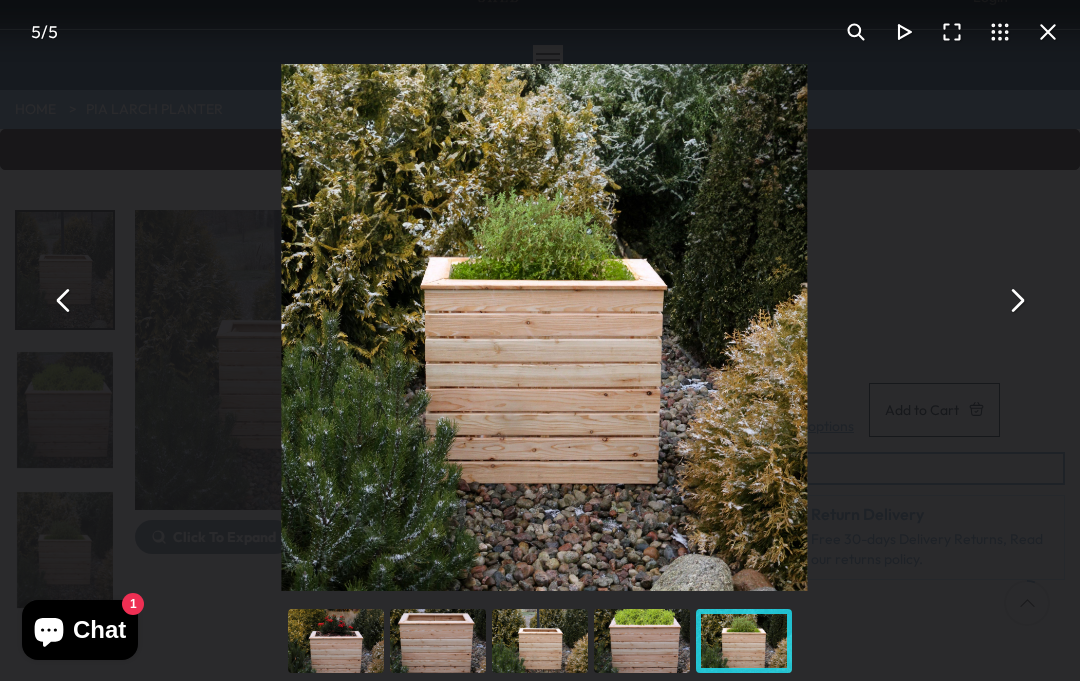click at bounding box center (1016, 301) 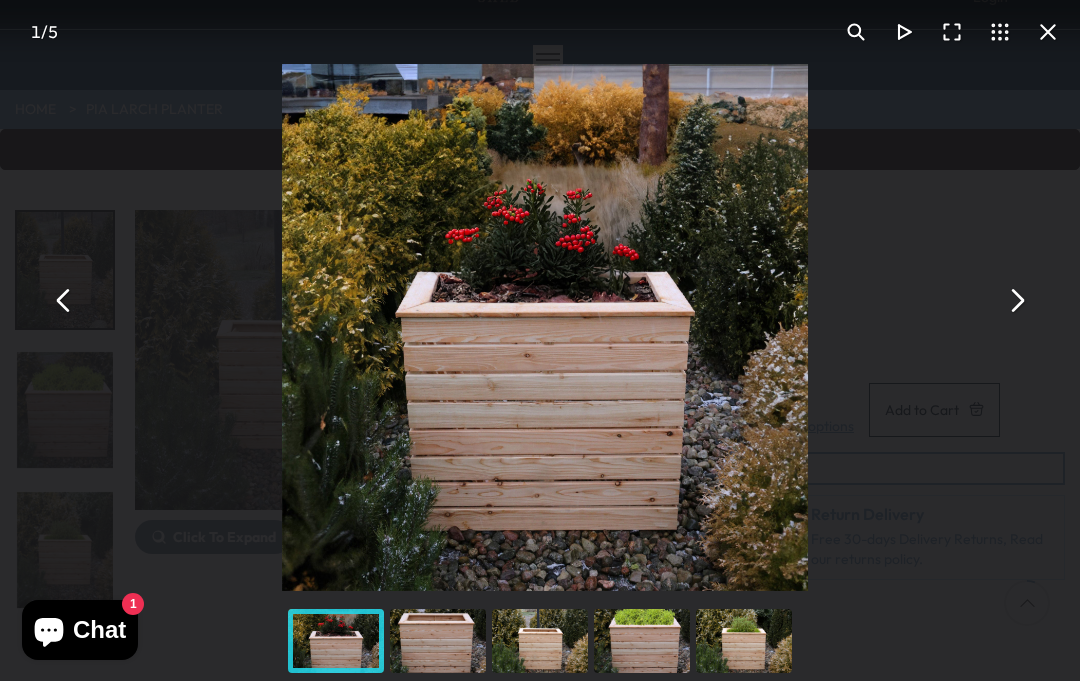 click on "Pia Larch Planter - Best Shed" at bounding box center (545, 300) 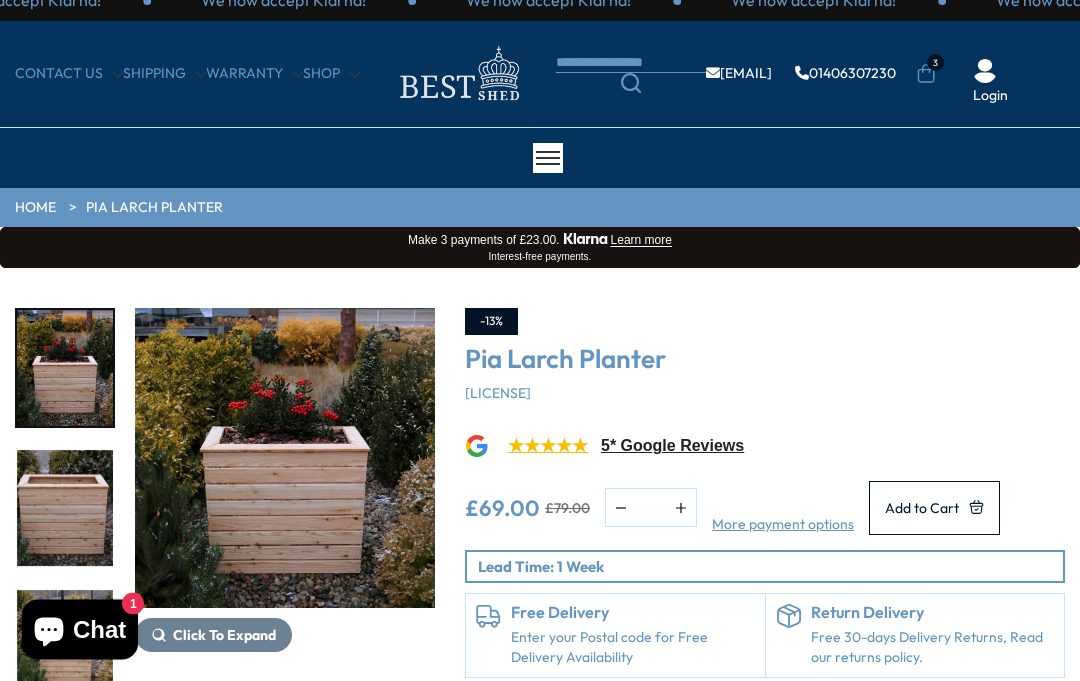 scroll, scrollTop: 0, scrollLeft: 0, axis: both 